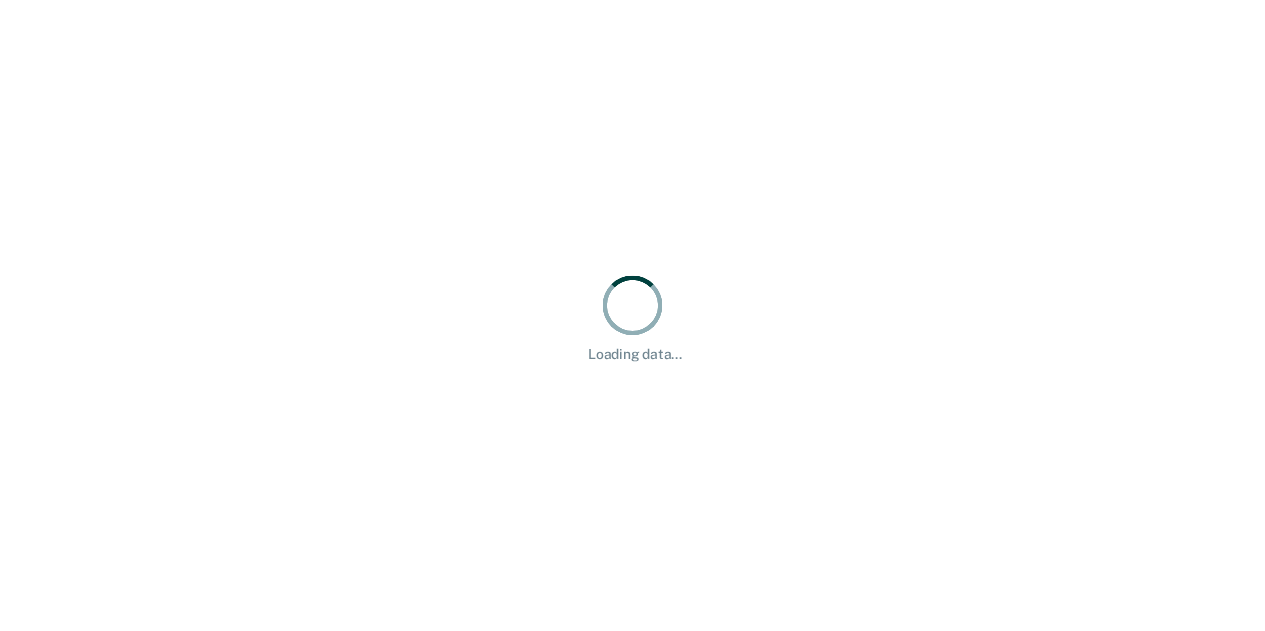 scroll, scrollTop: 0, scrollLeft: 0, axis: both 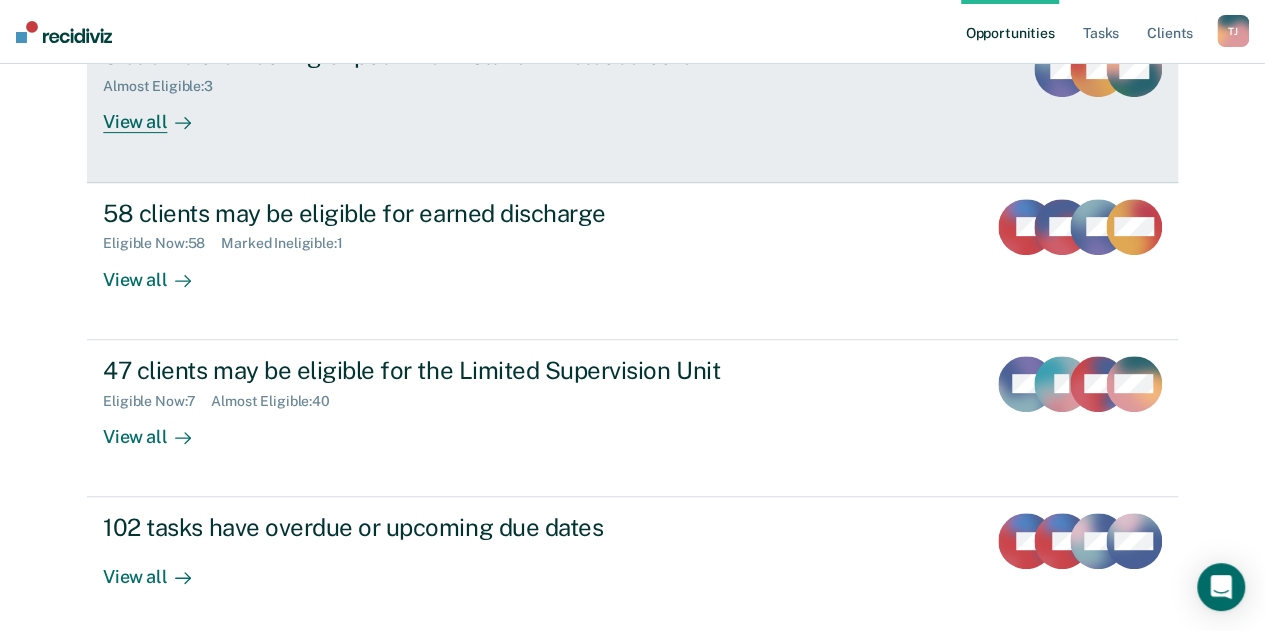 click 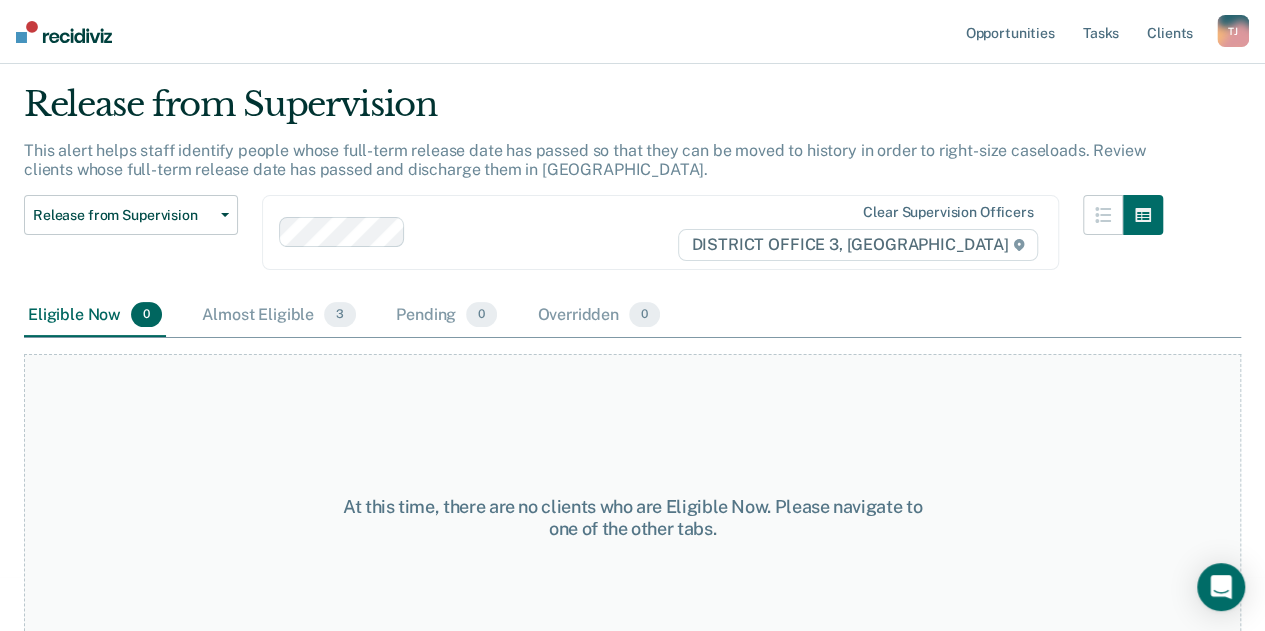 scroll, scrollTop: 103, scrollLeft: 0, axis: vertical 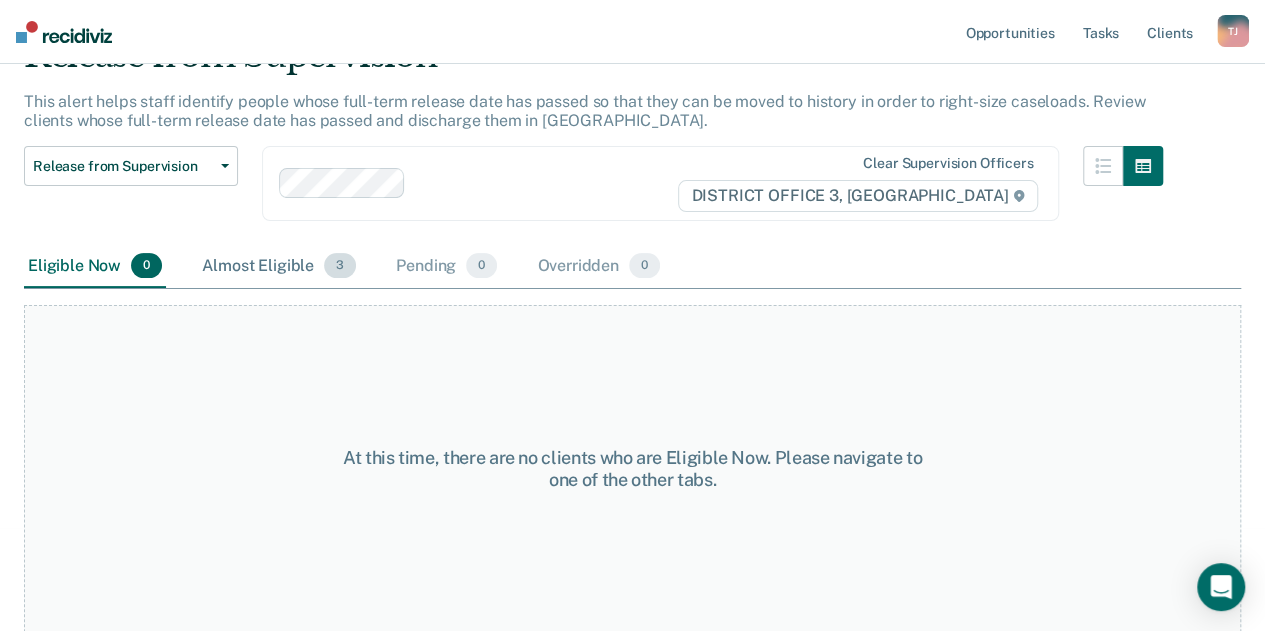 click on "Almost Eligible 3" at bounding box center [279, 267] 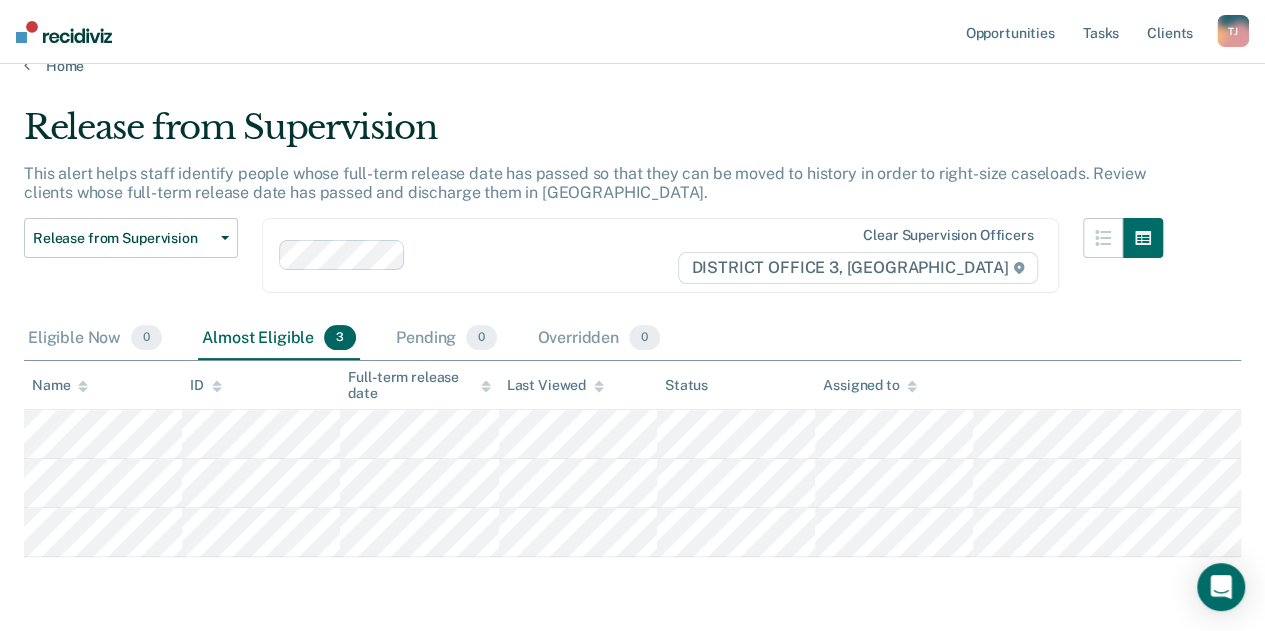 scroll, scrollTop: 0, scrollLeft: 0, axis: both 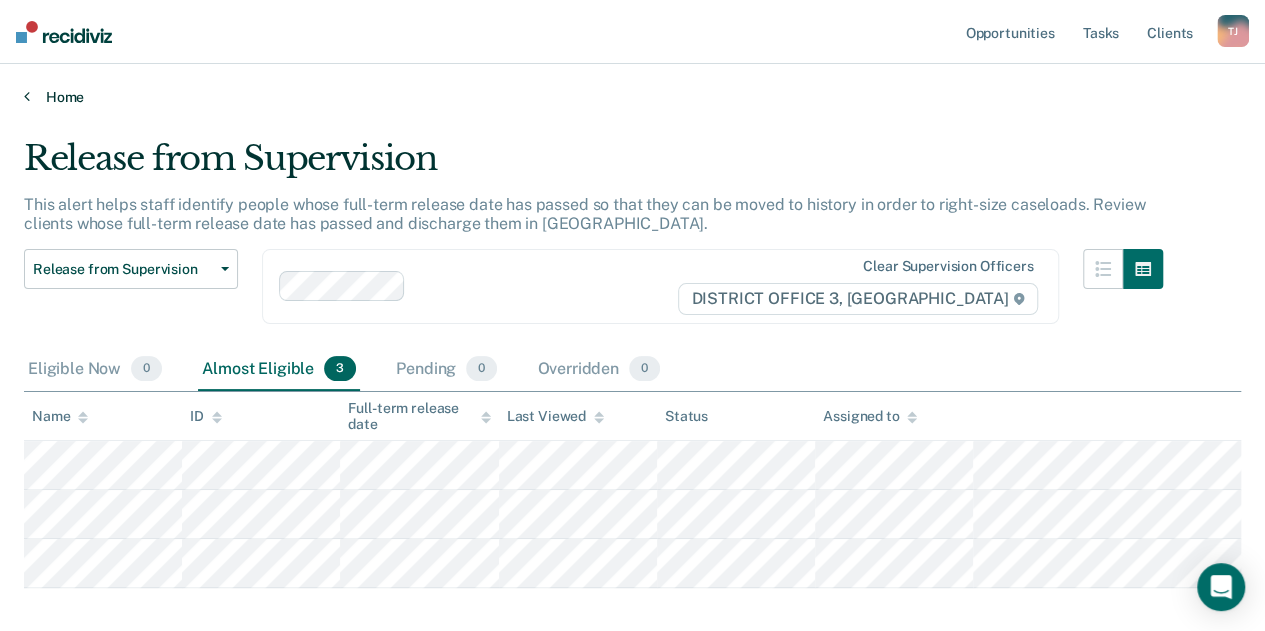 click on "Home" at bounding box center (632, 97) 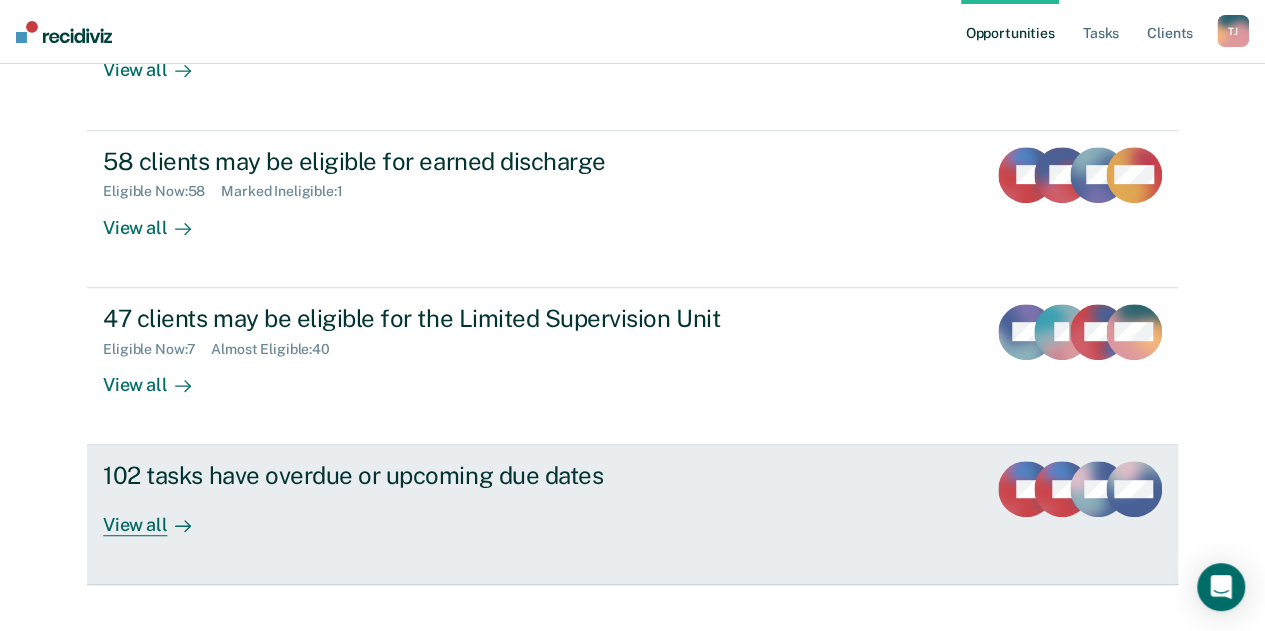 scroll, scrollTop: 383, scrollLeft: 0, axis: vertical 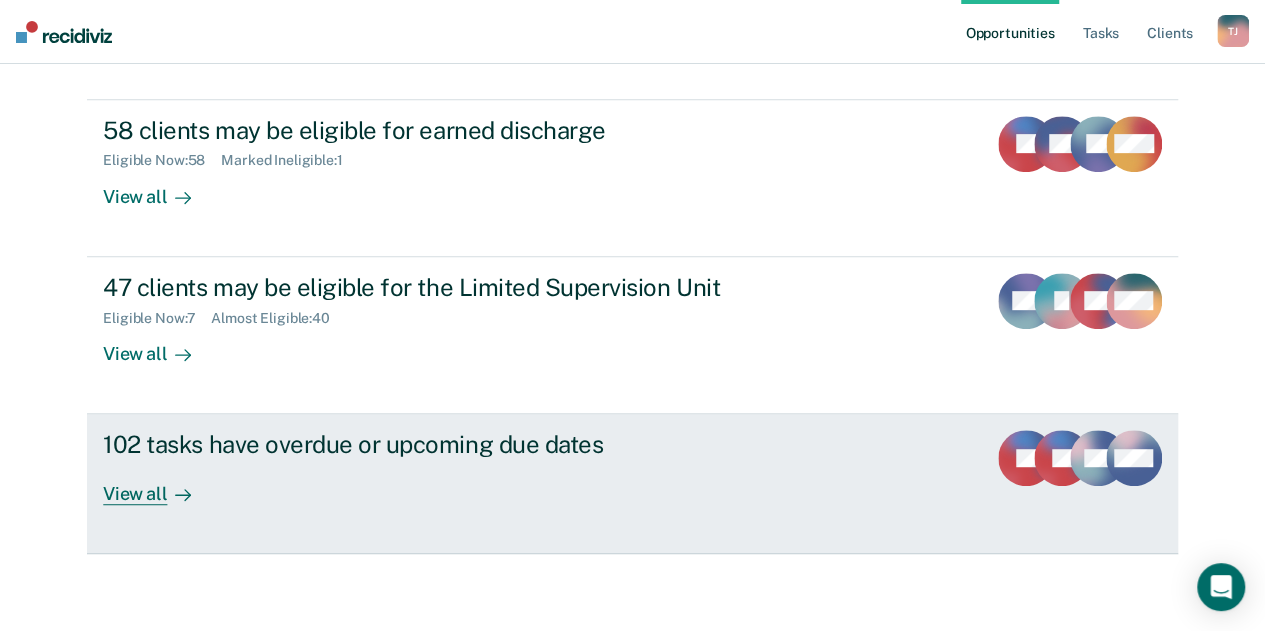 click 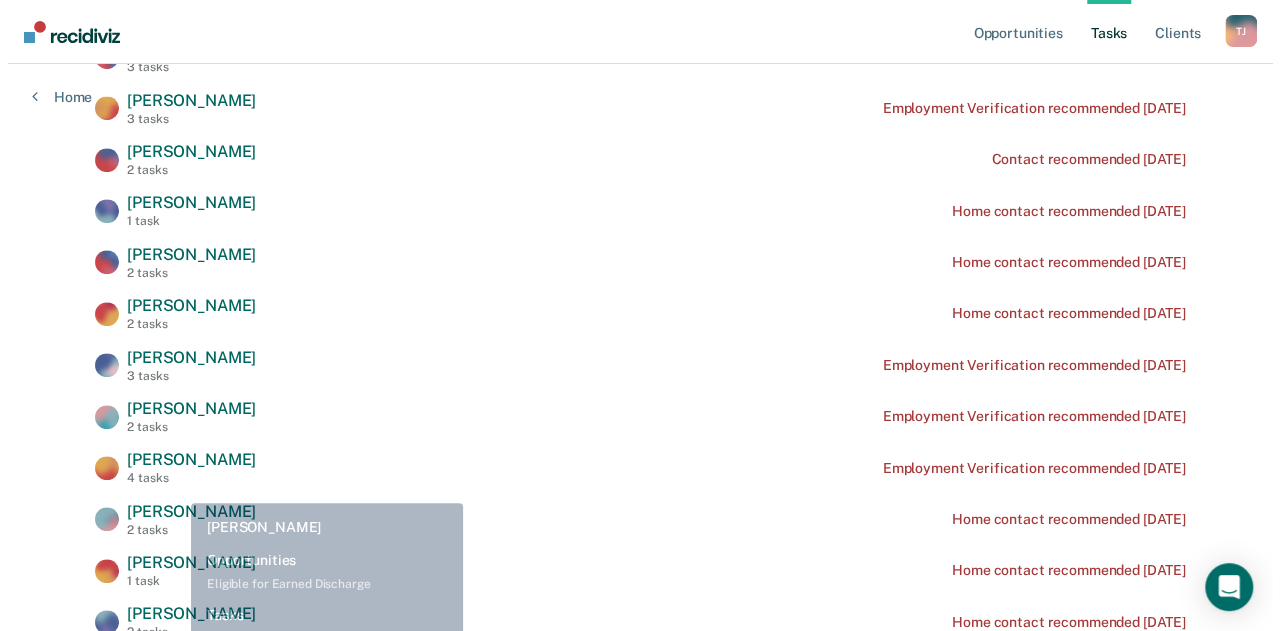 scroll, scrollTop: 0, scrollLeft: 0, axis: both 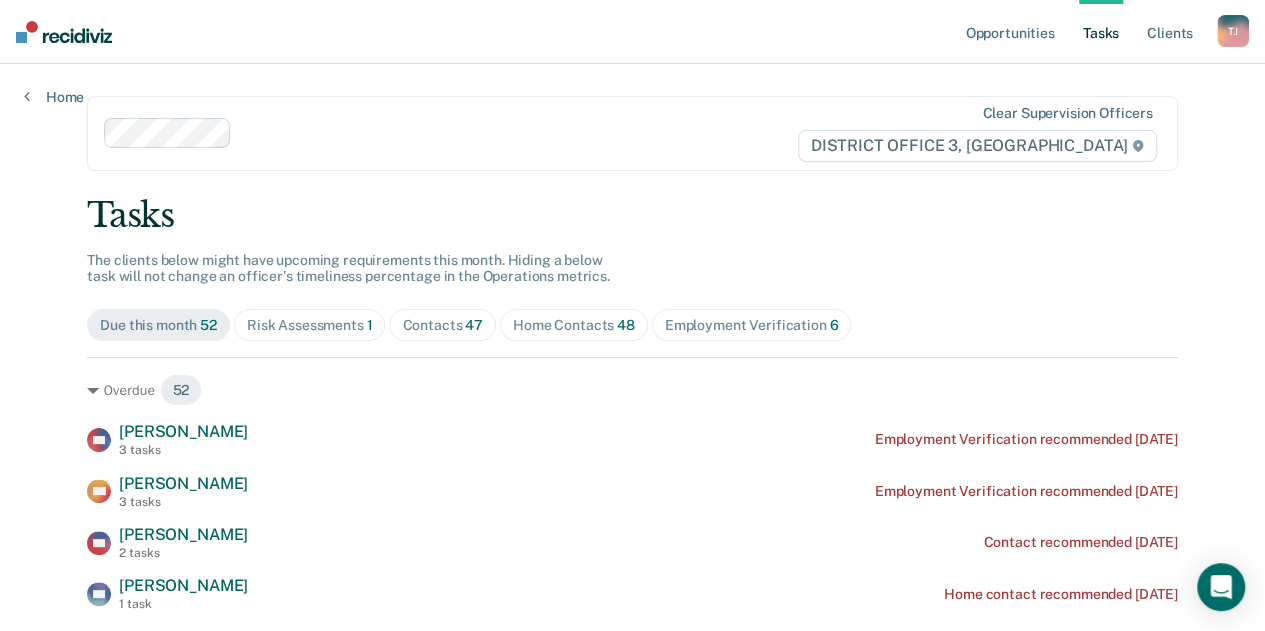 click on "Risk Assessments   1" at bounding box center (310, 325) 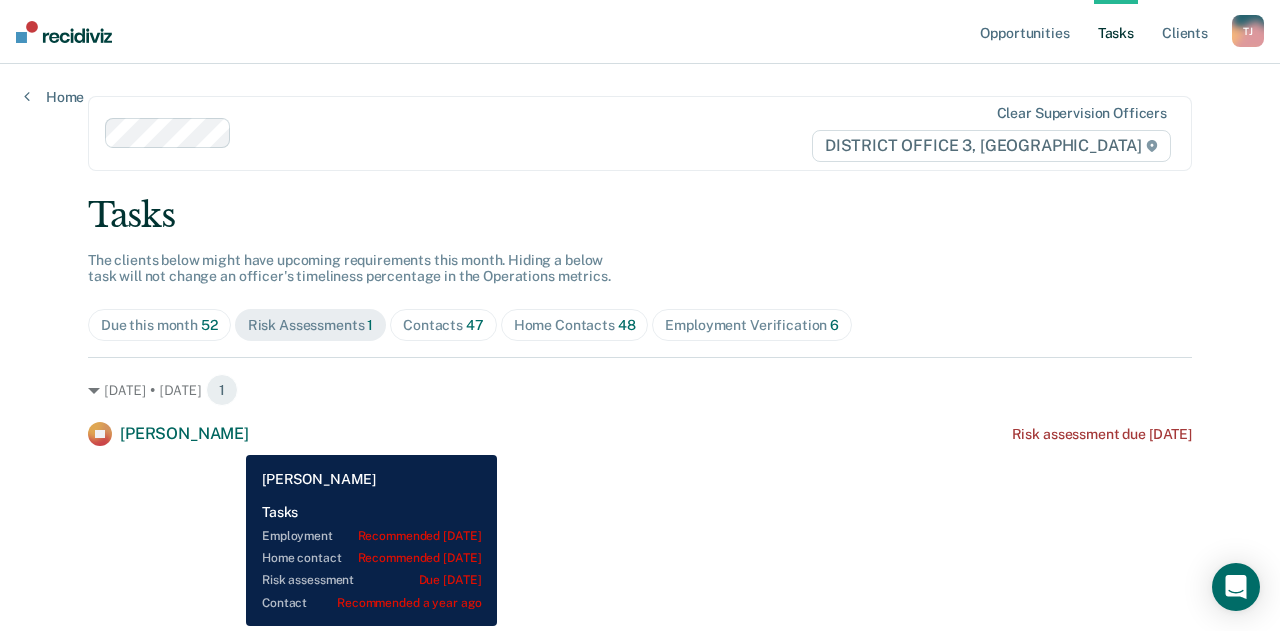 click on "EF [PERSON_NAME] Risk assessment due [DATE]" at bounding box center (640, 434) 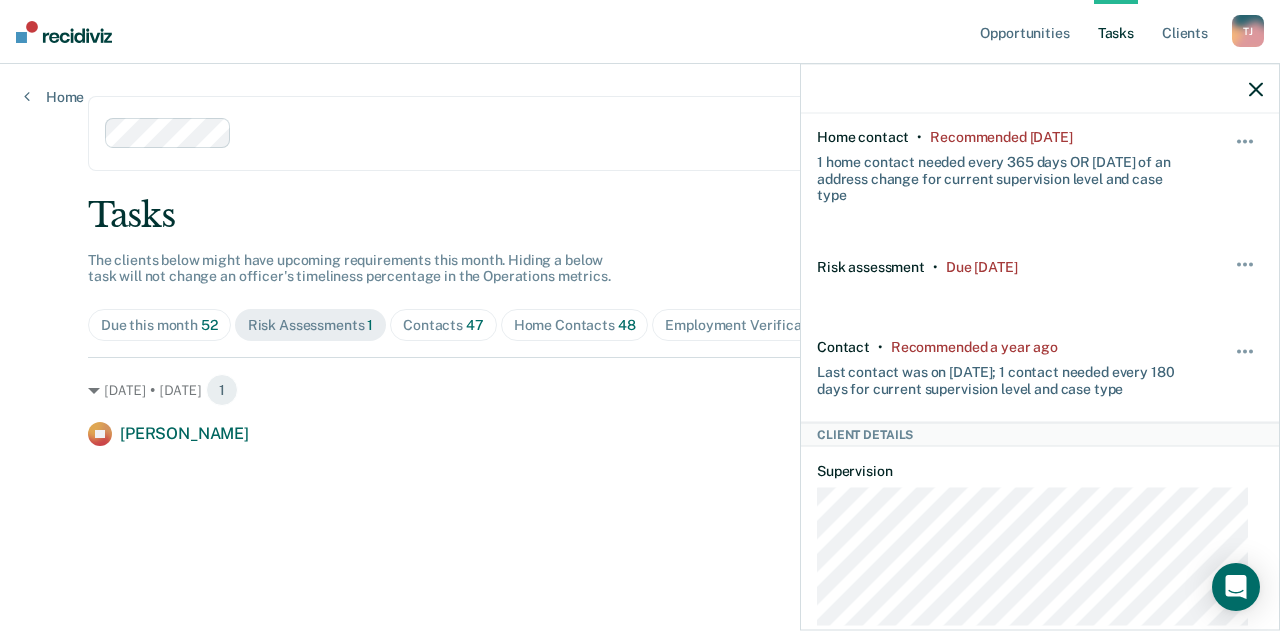 scroll, scrollTop: 0, scrollLeft: 0, axis: both 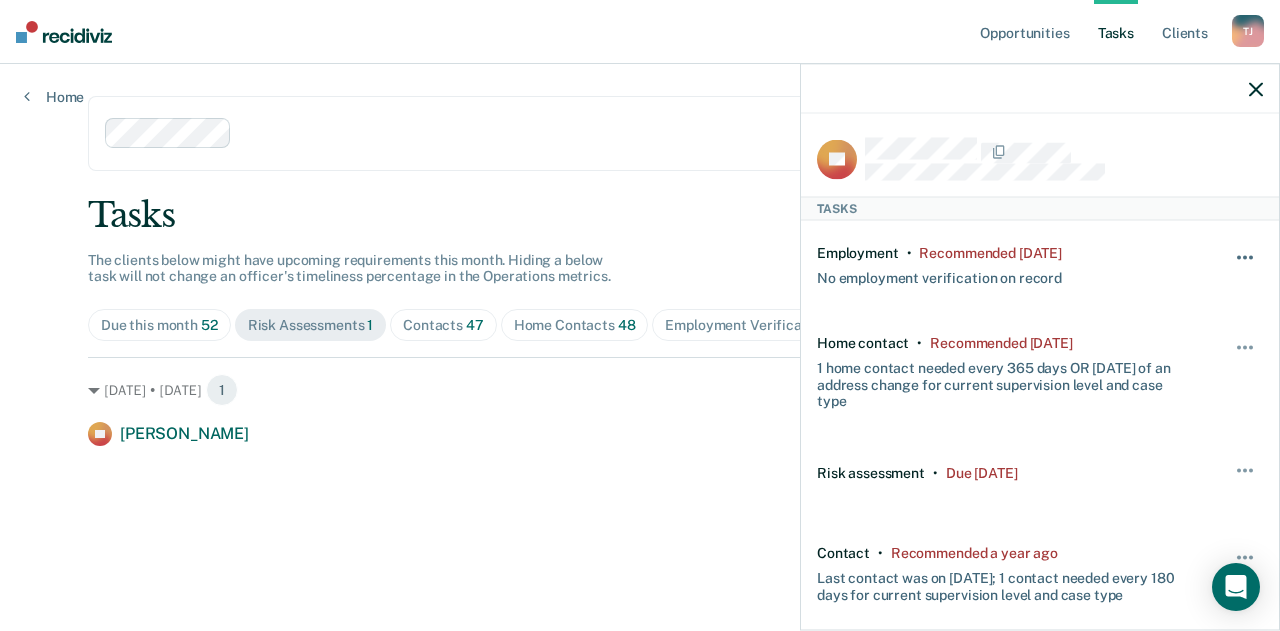 click at bounding box center (1246, 268) 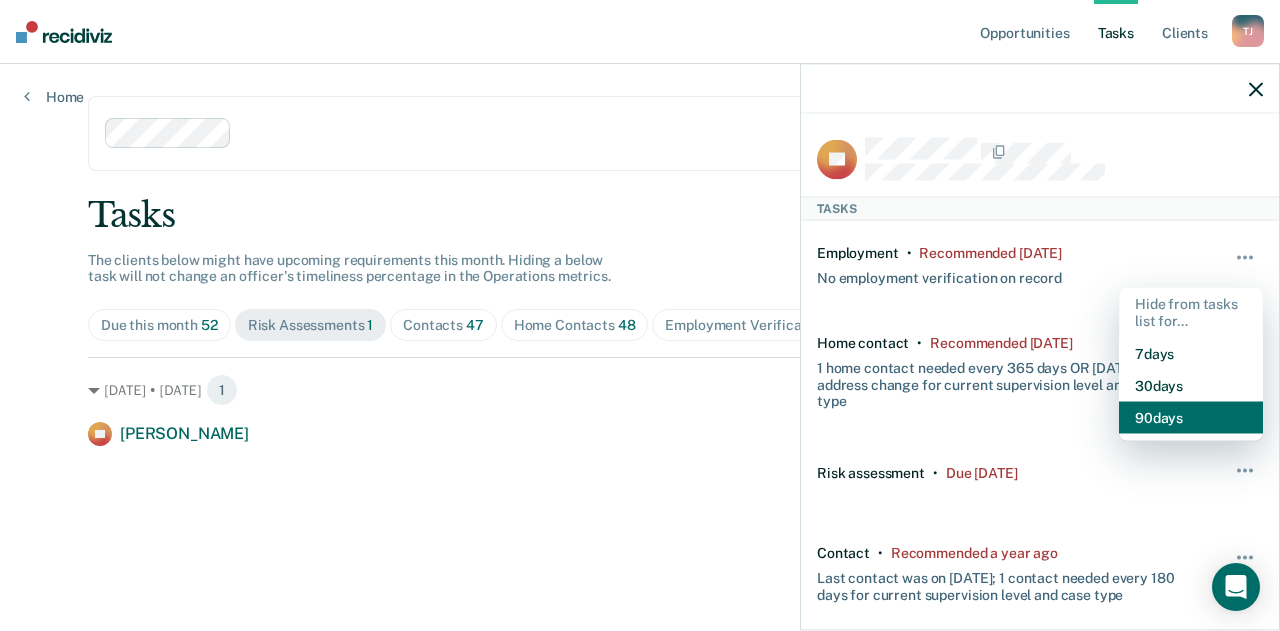 click on "90  days" at bounding box center [1191, 417] 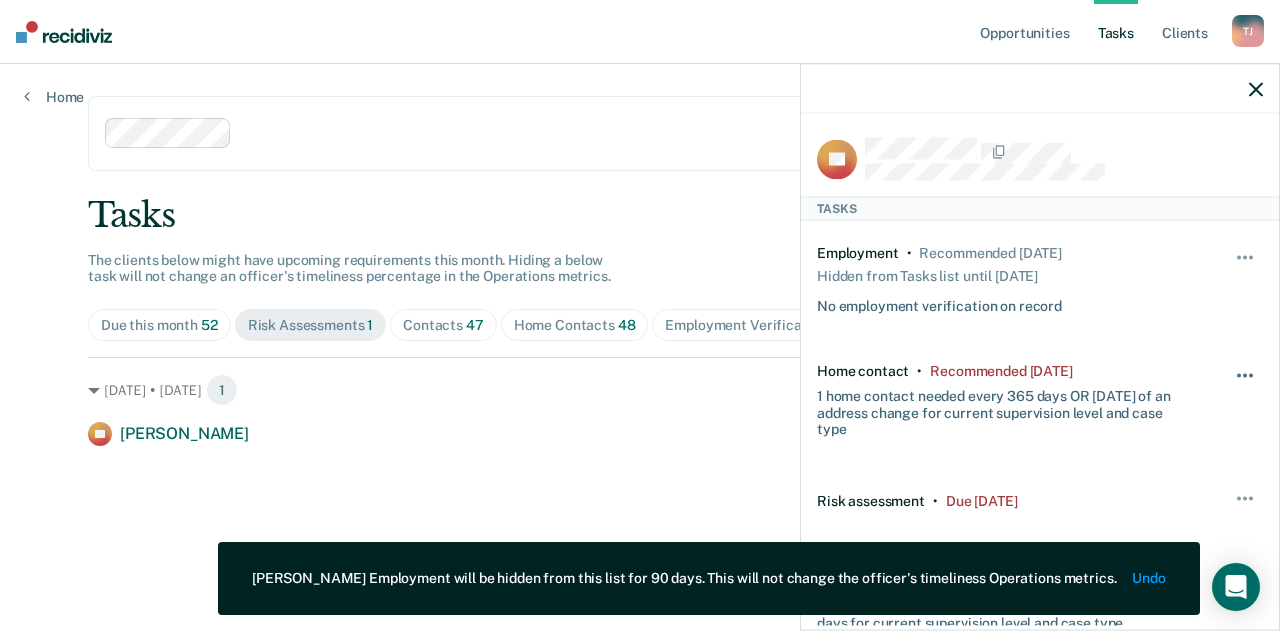 click at bounding box center [1246, 385] 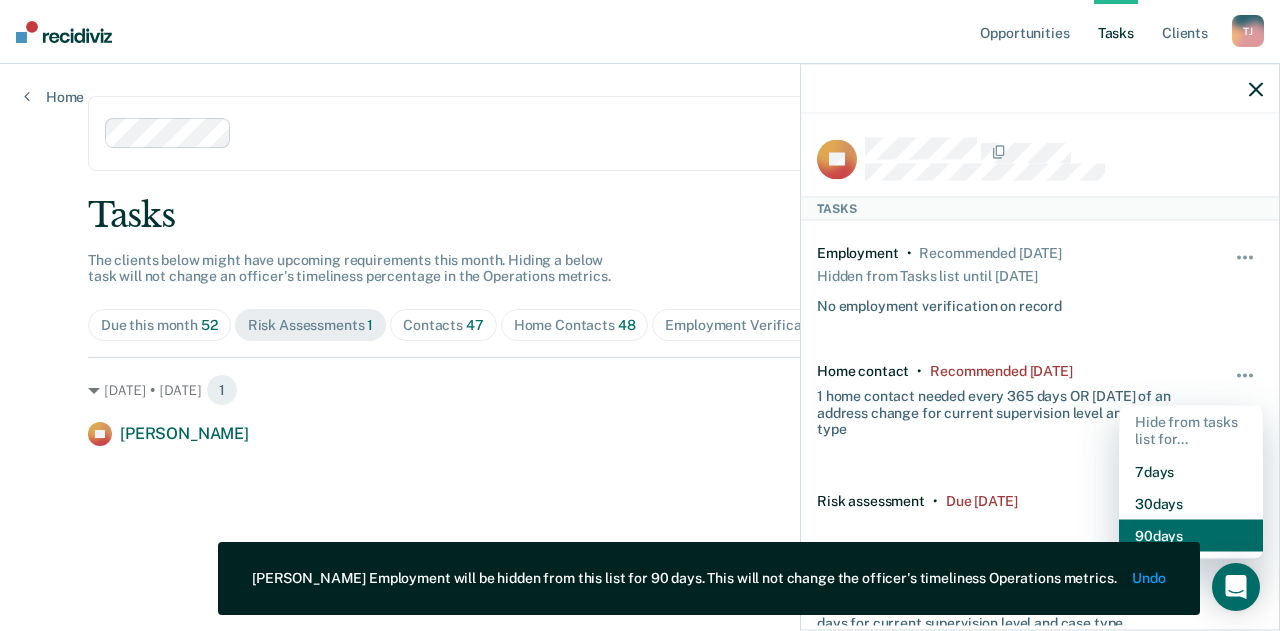 click on "90  days" at bounding box center (1191, 535) 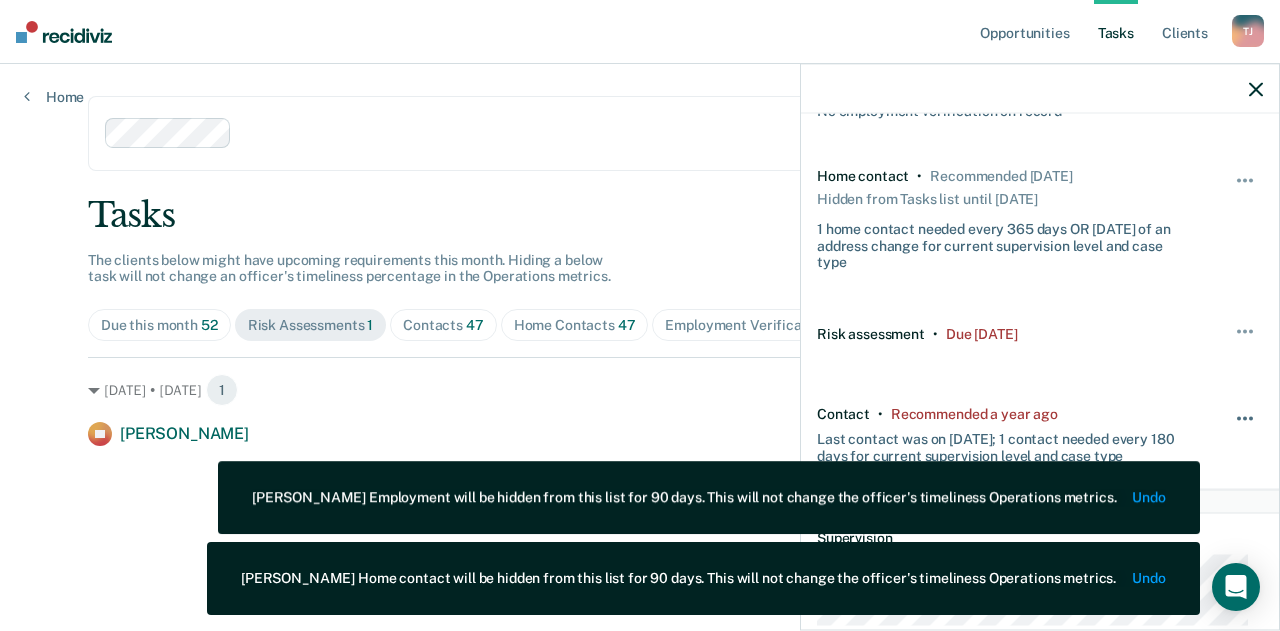 scroll, scrollTop: 200, scrollLeft: 0, axis: vertical 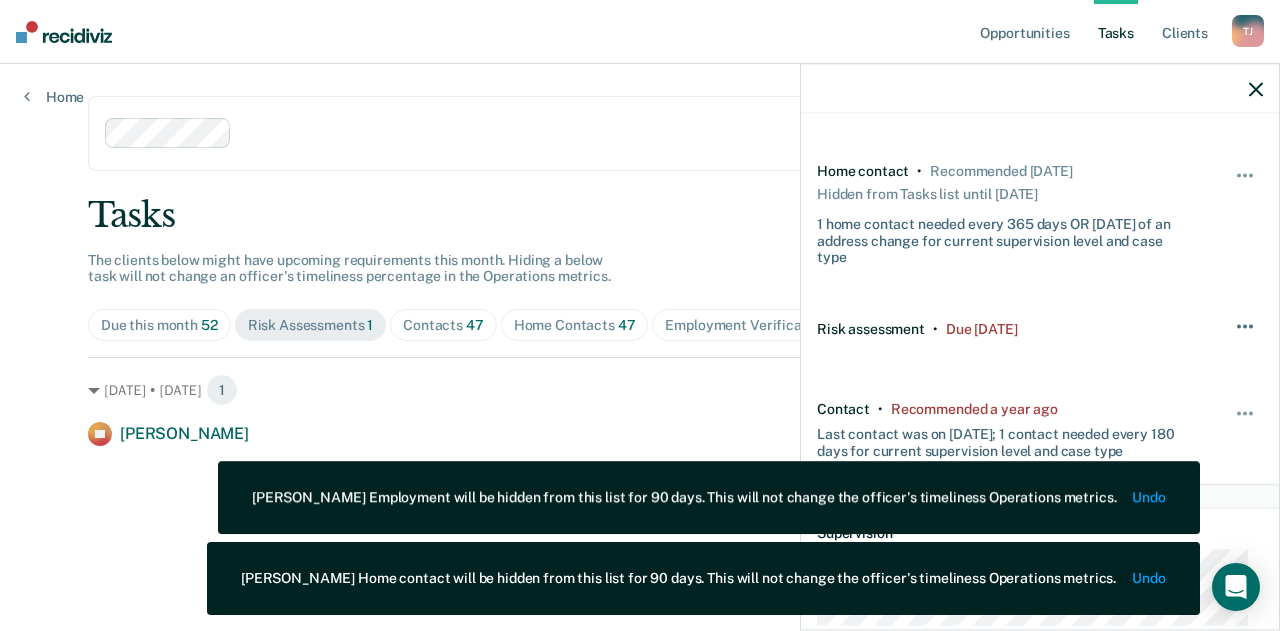 click at bounding box center (1246, 337) 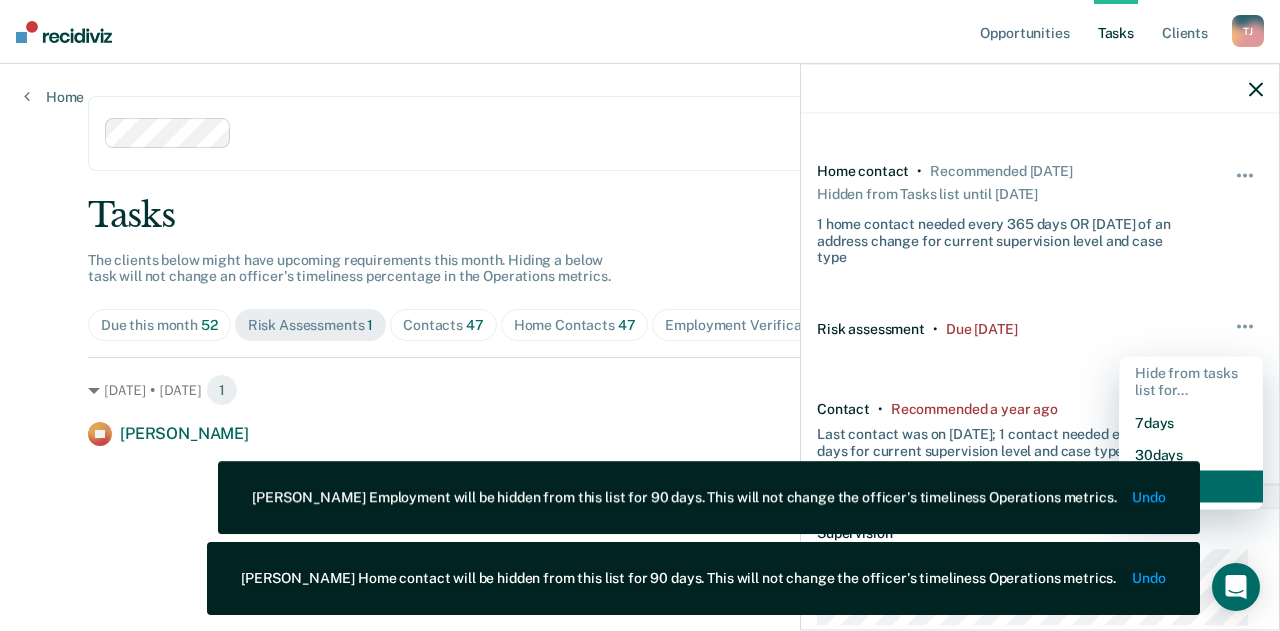 click on "90  days" at bounding box center [1191, 486] 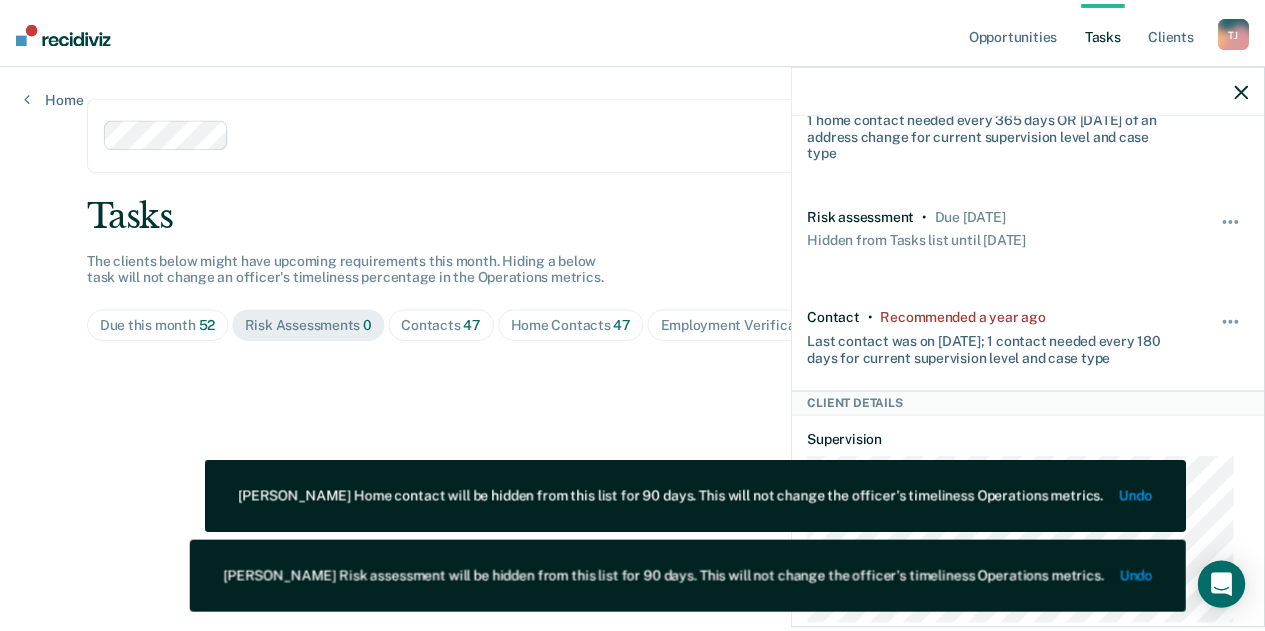 scroll, scrollTop: 300, scrollLeft: 0, axis: vertical 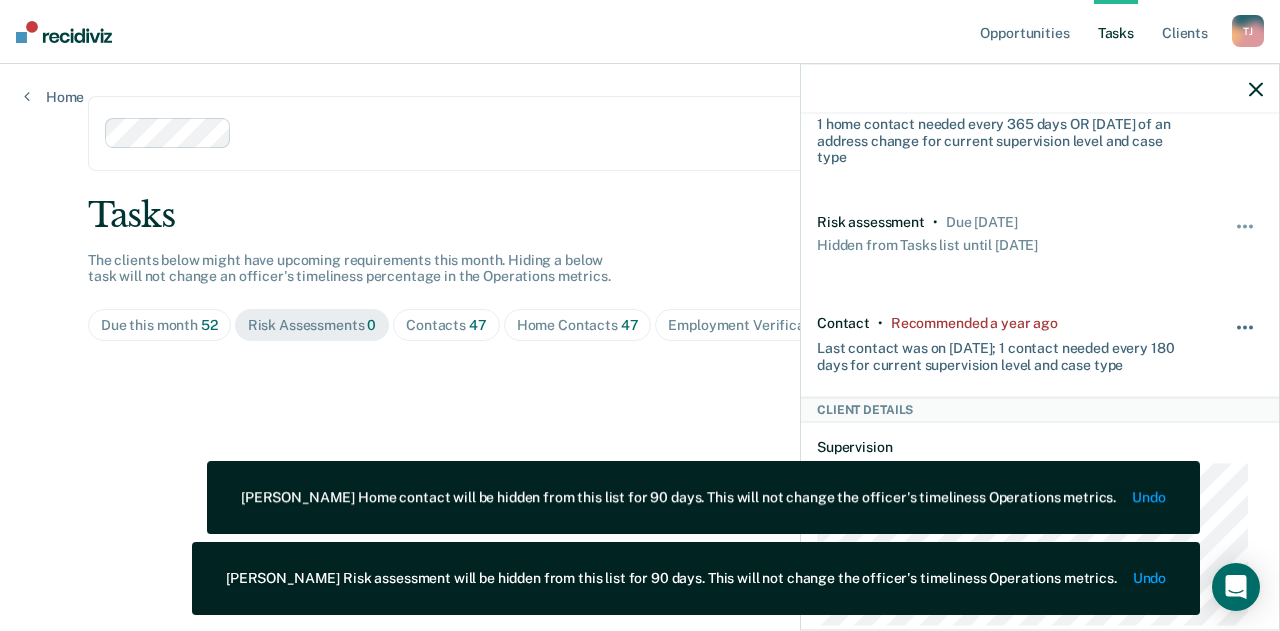 click at bounding box center [1251, 327] 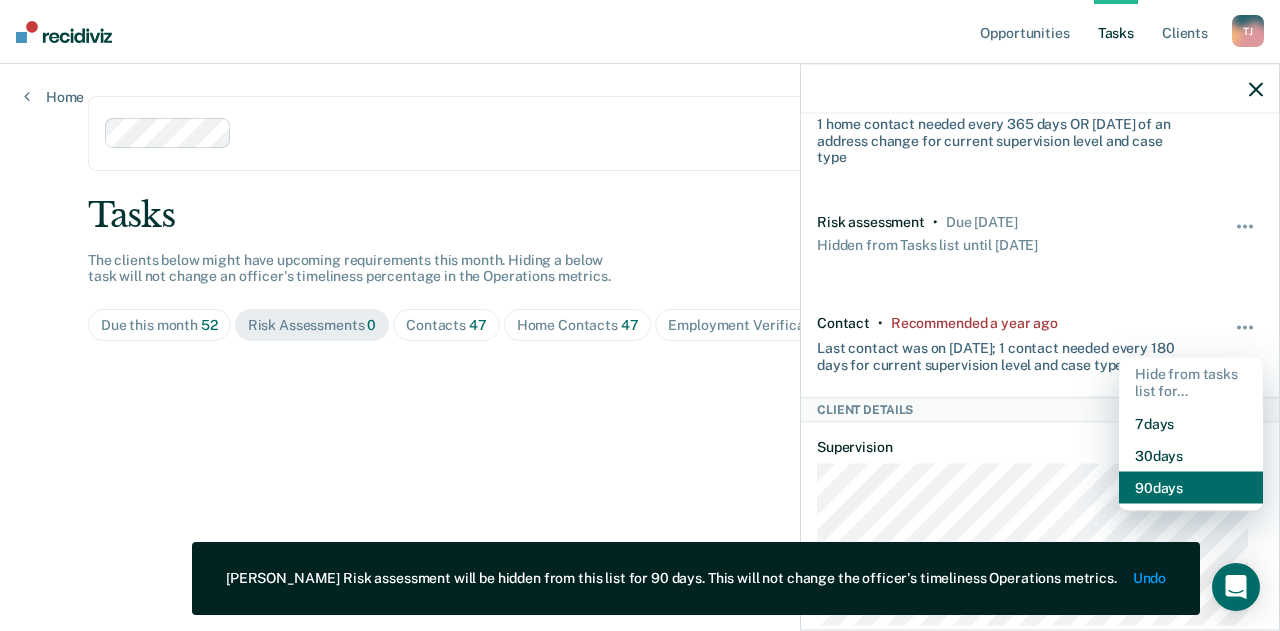 click on "90  days" at bounding box center [1191, 487] 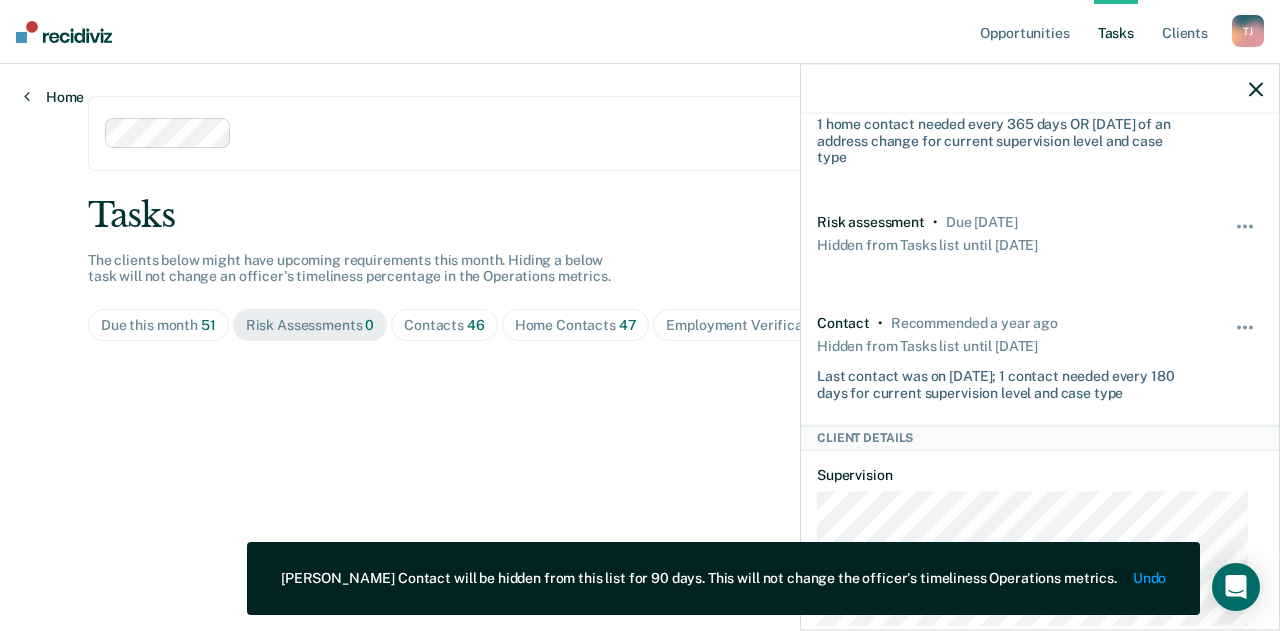 click on "Home" at bounding box center (54, 97) 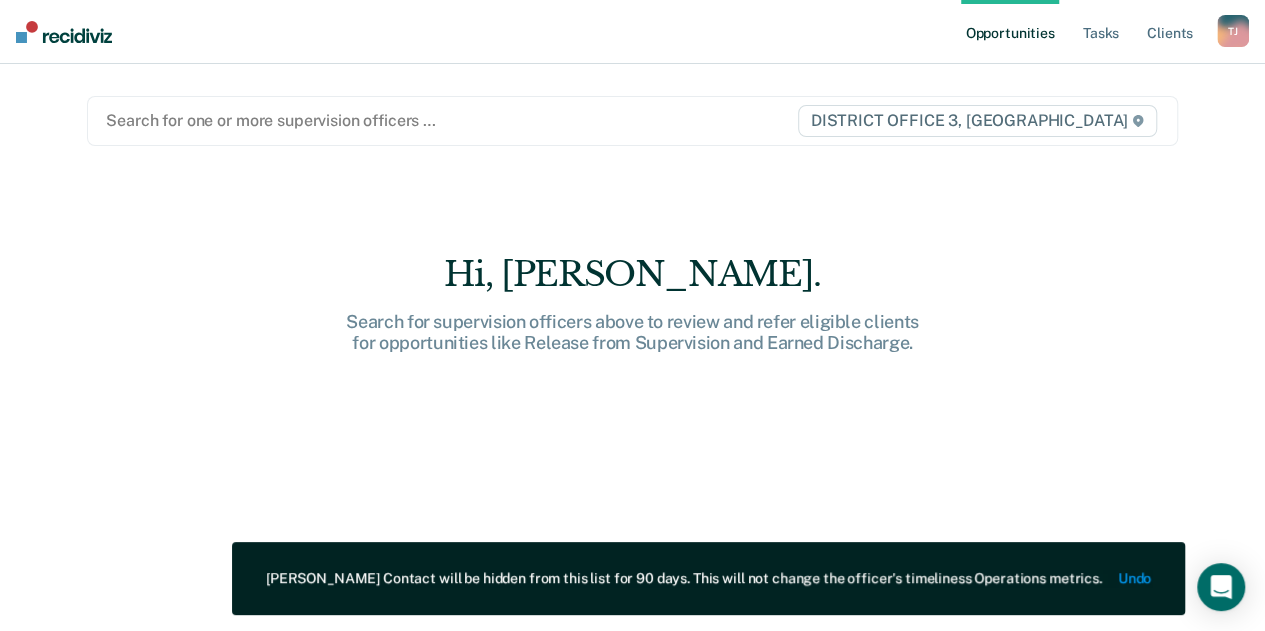 click at bounding box center [450, 120] 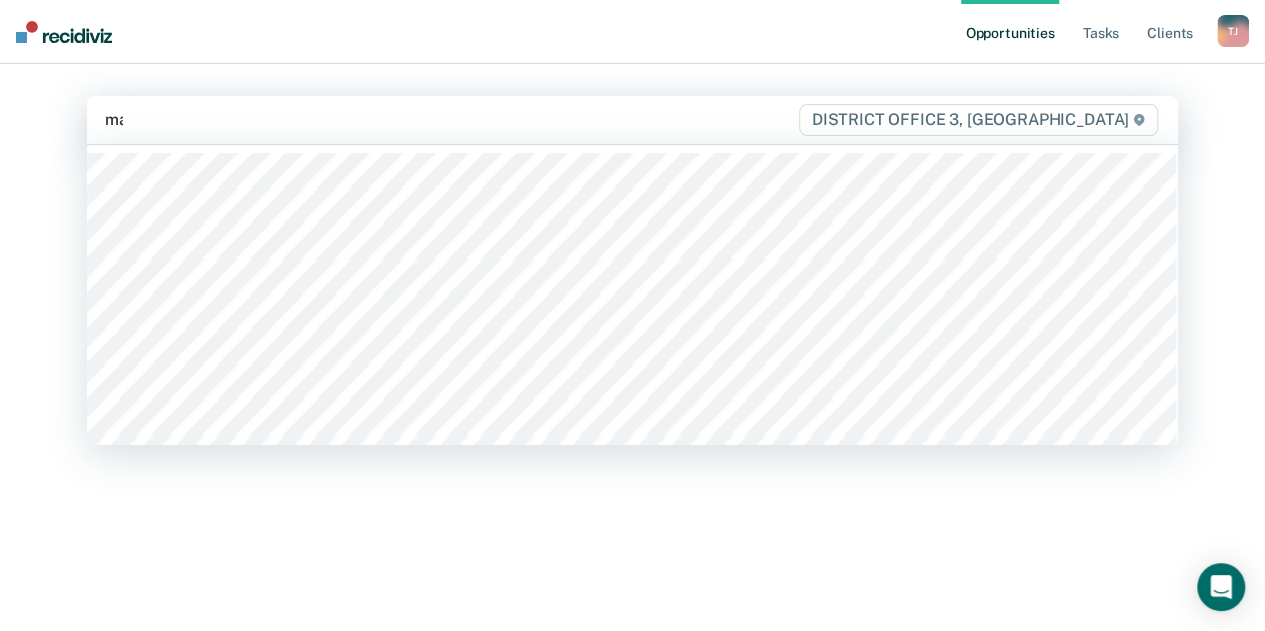 type on "may" 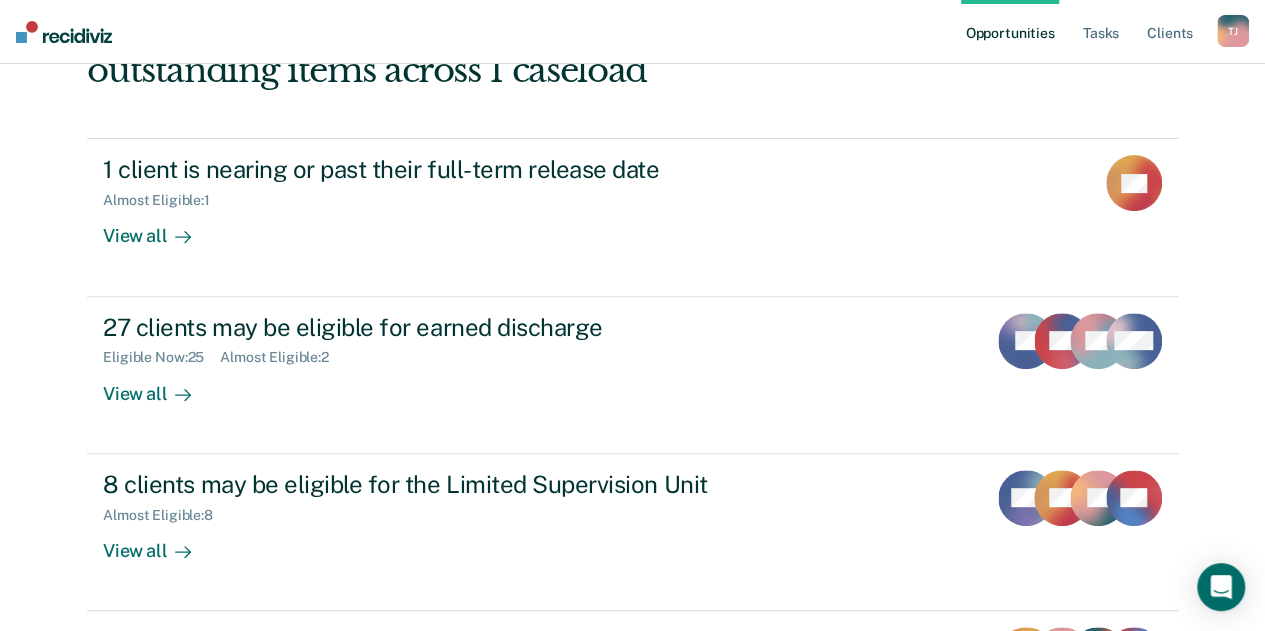 scroll, scrollTop: 0, scrollLeft: 0, axis: both 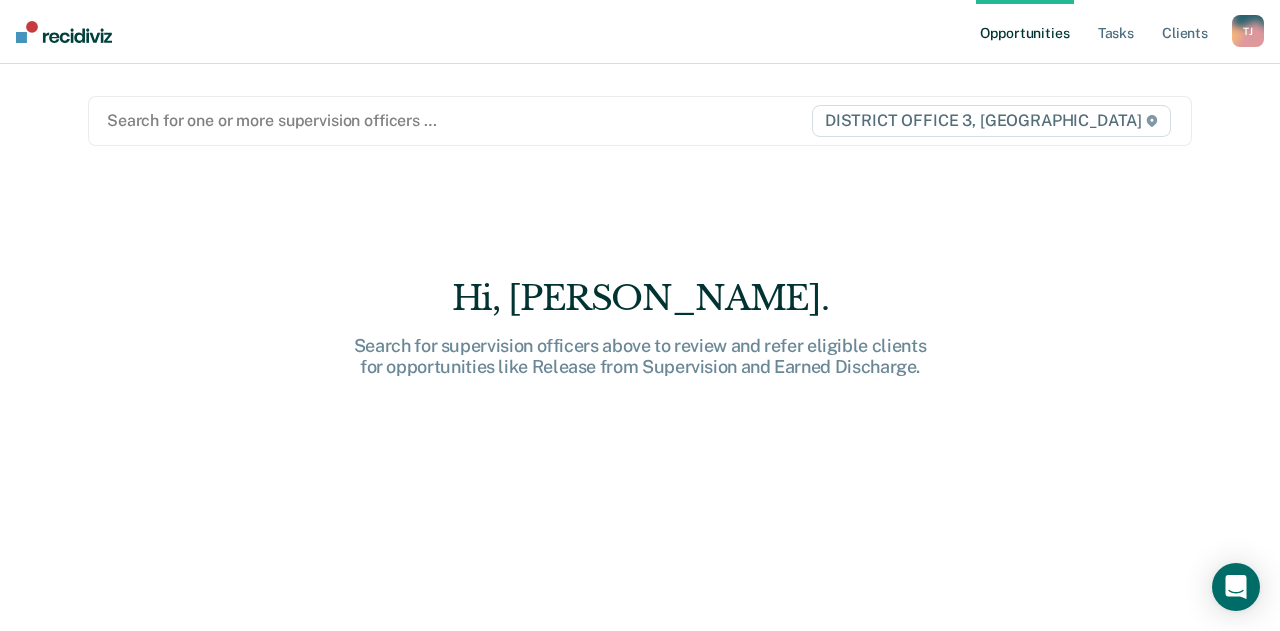 click at bounding box center [458, 120] 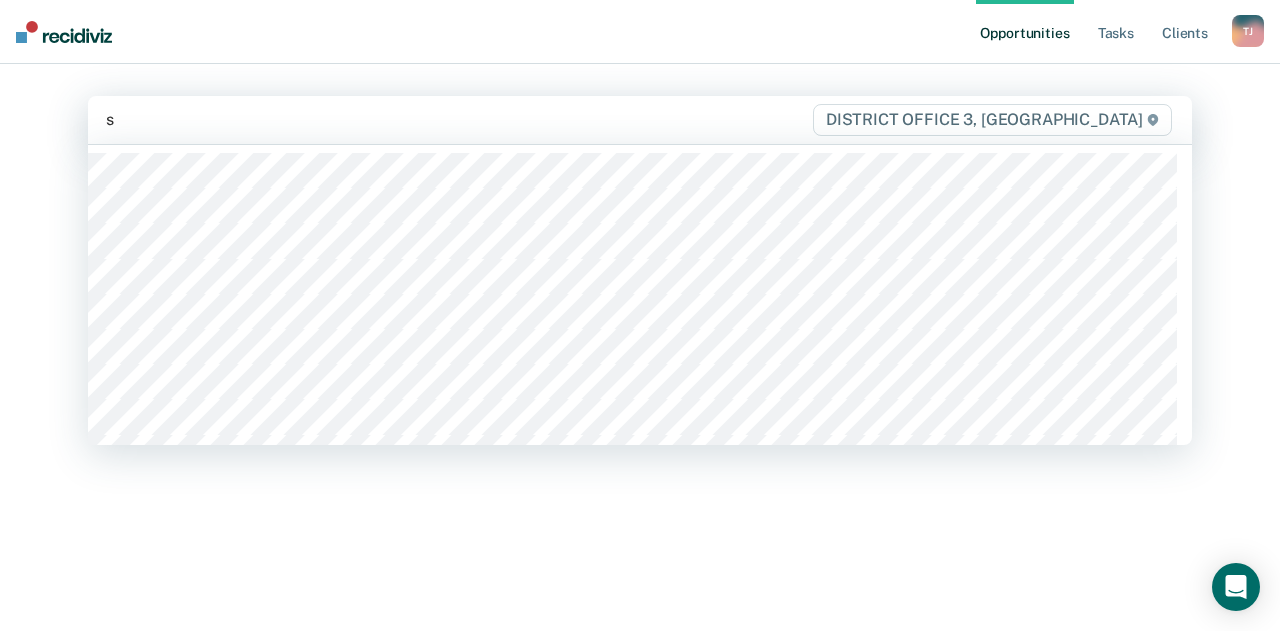 type on "se" 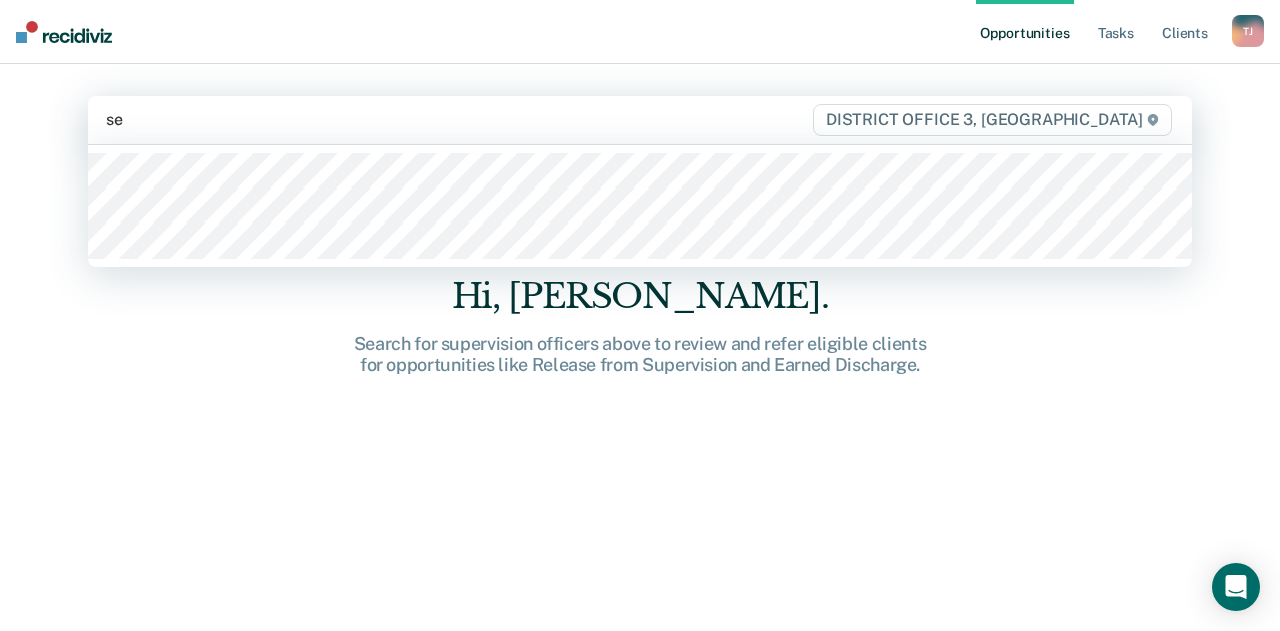 type 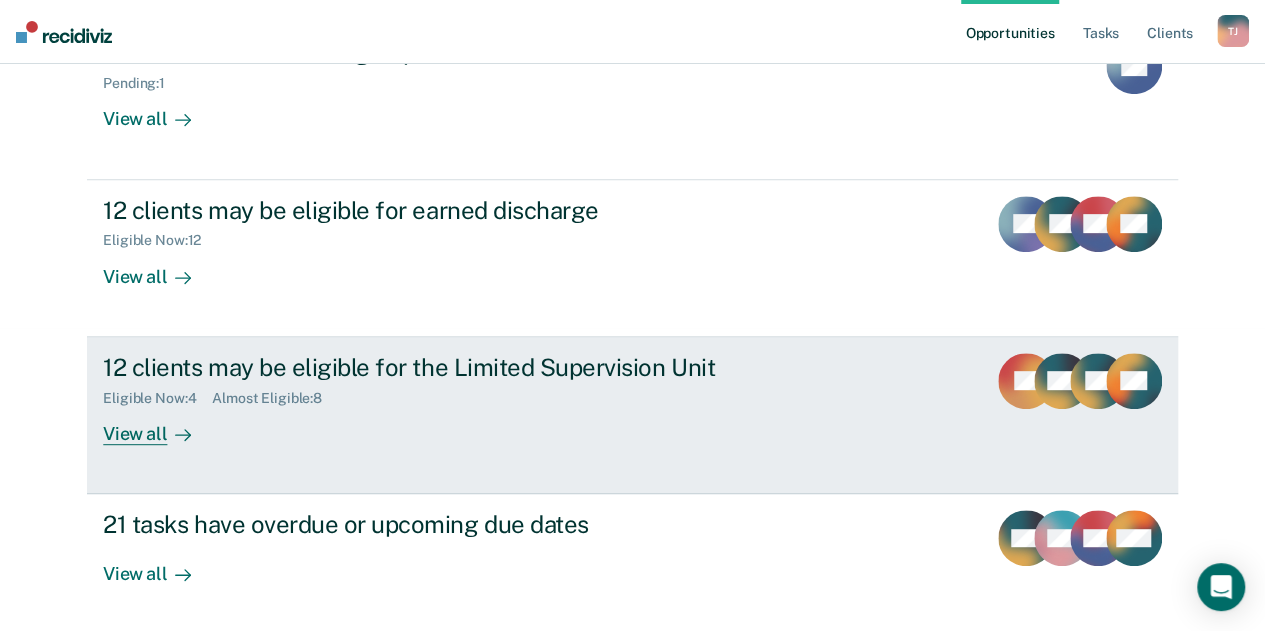 scroll, scrollTop: 0, scrollLeft: 0, axis: both 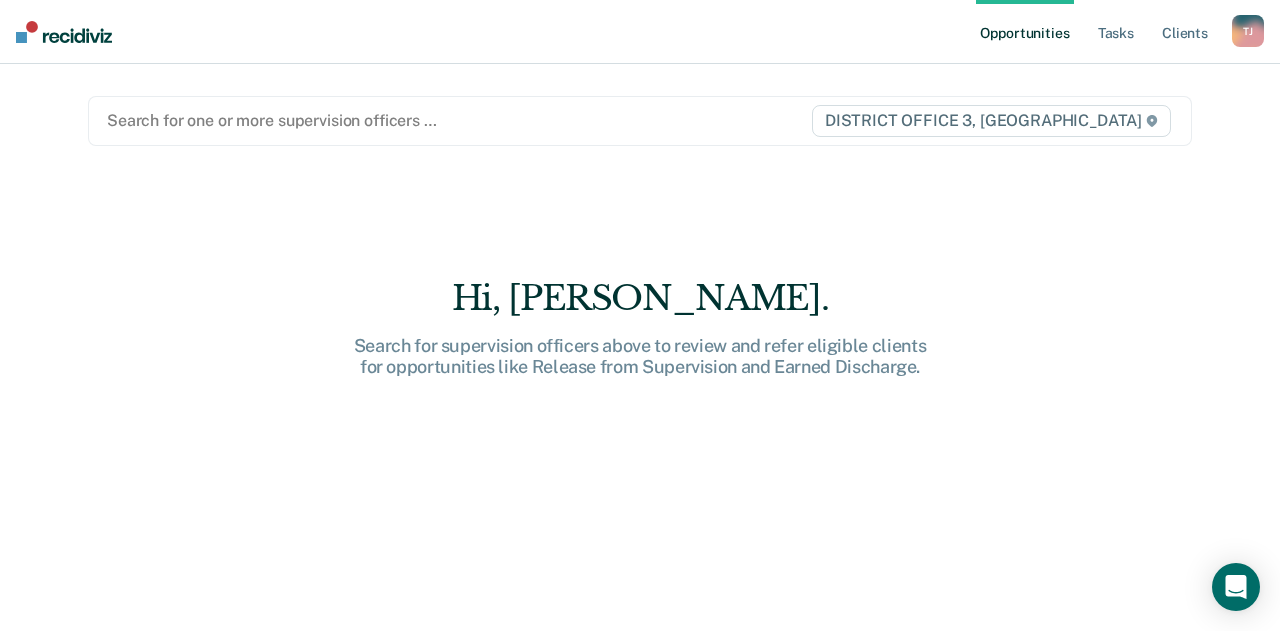 click at bounding box center [458, 120] 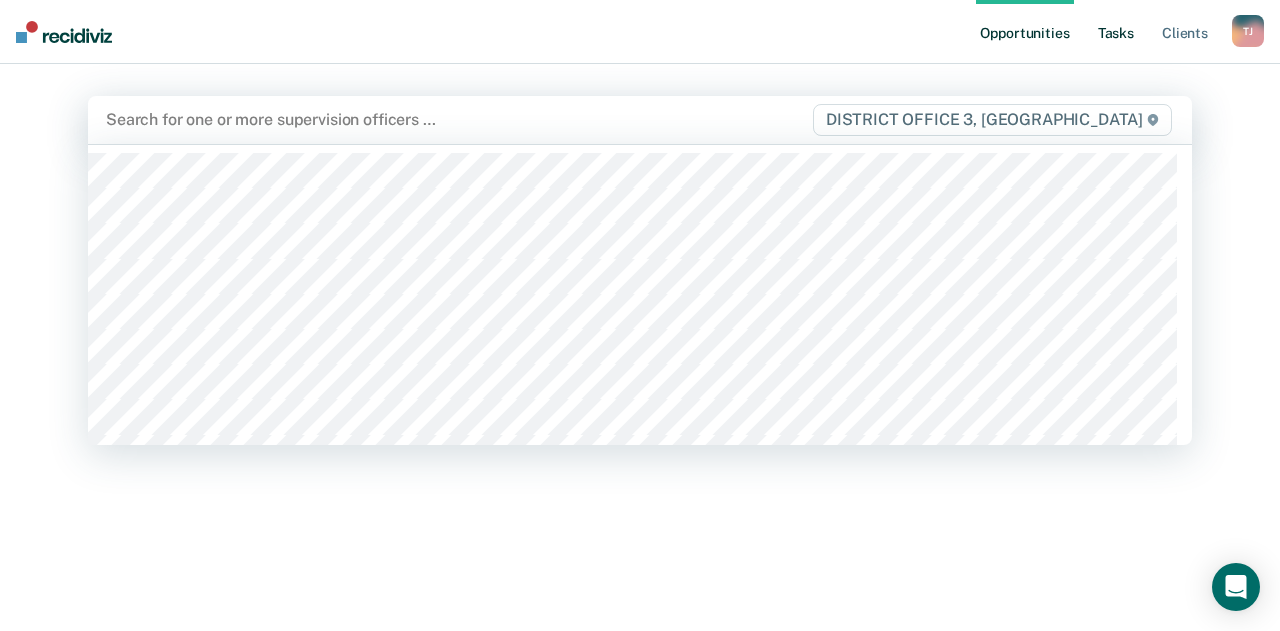 click on "Tasks" at bounding box center [1116, 32] 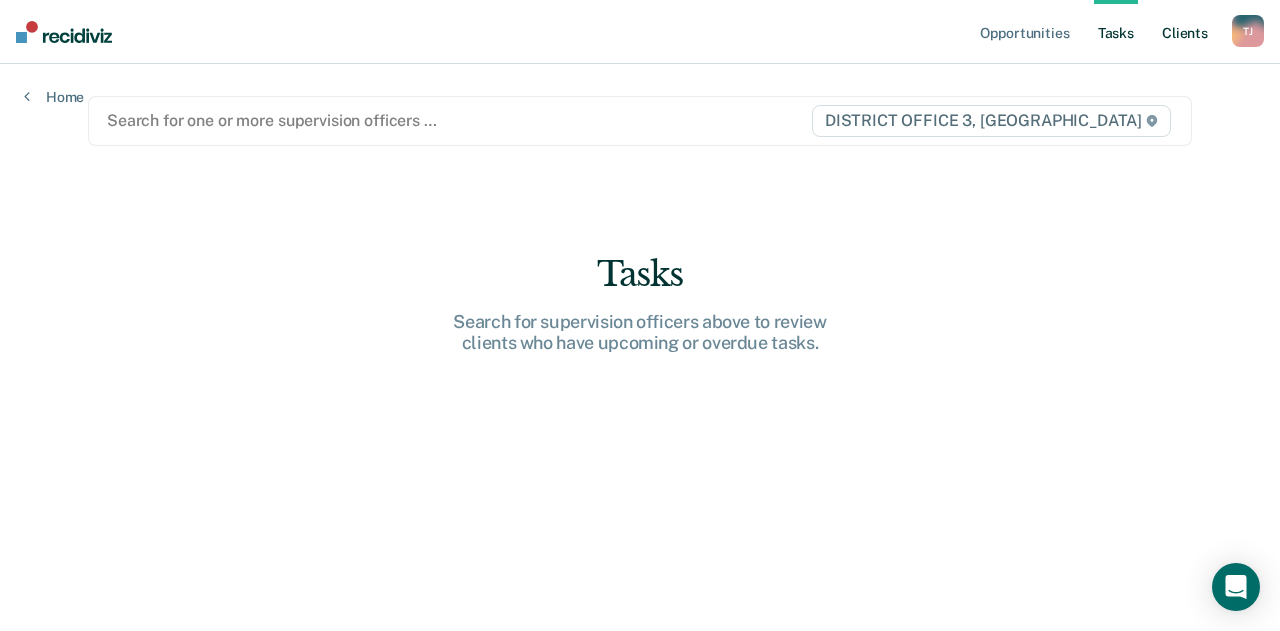 click on "Client s" at bounding box center (1185, 32) 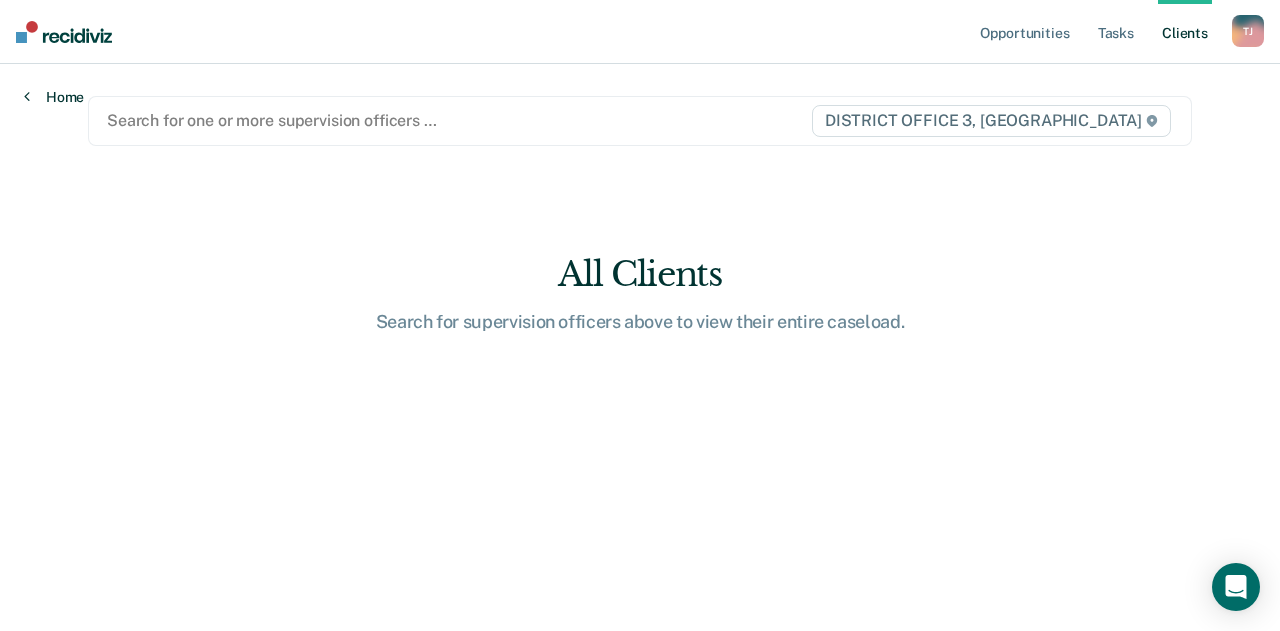 click at bounding box center [27, 96] 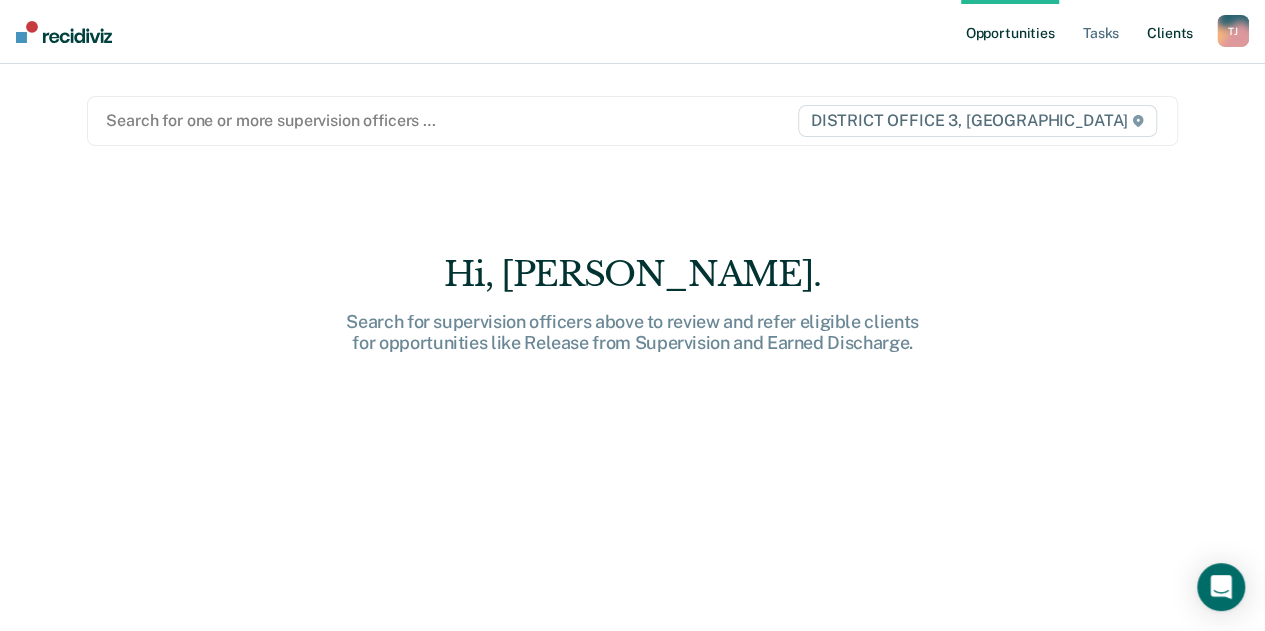 click on "Client s" at bounding box center [1170, 32] 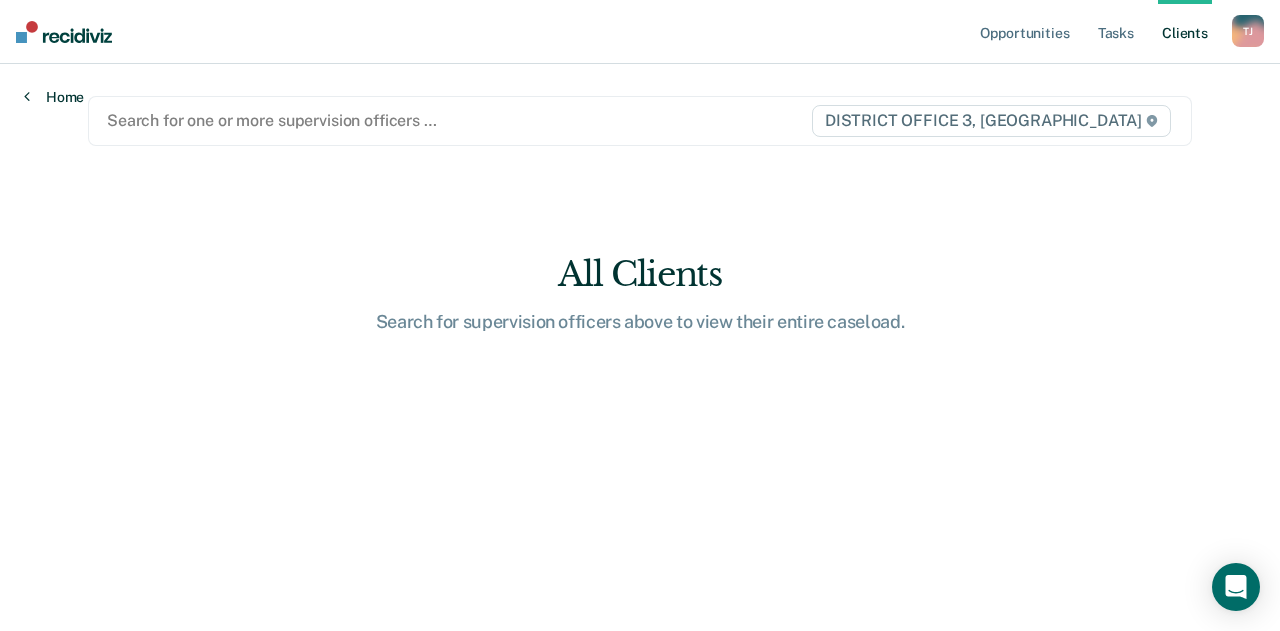 click at bounding box center [27, 96] 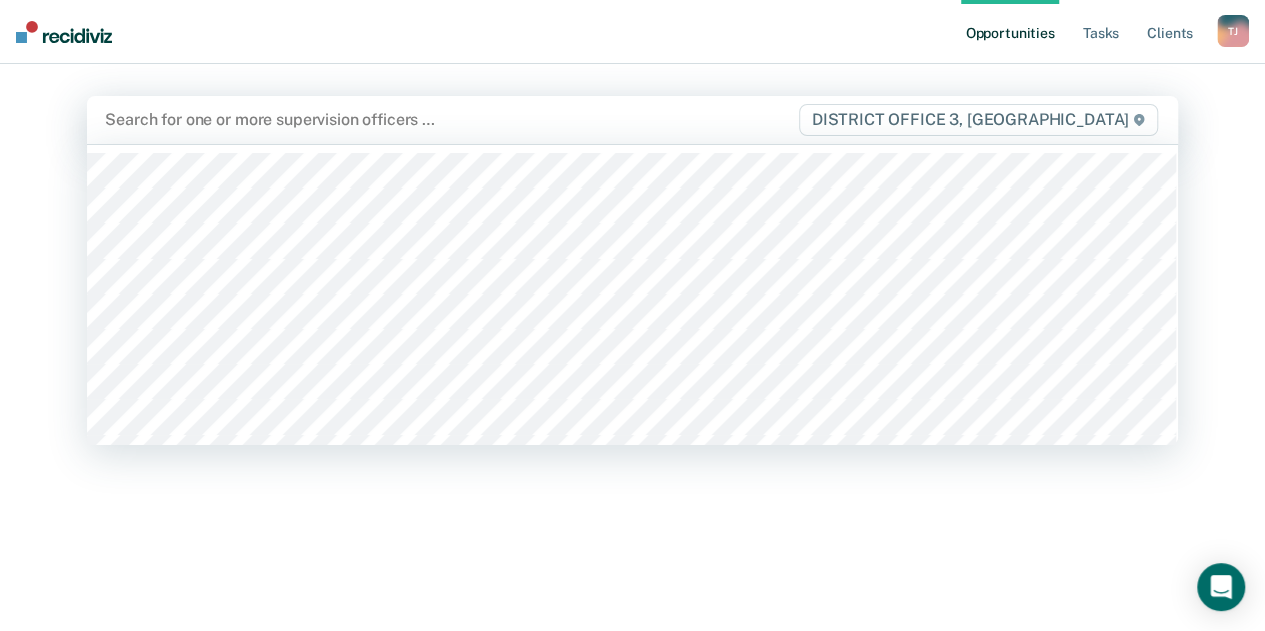 click on "Search for one or more supervision officers …" at bounding box center (450, 119) 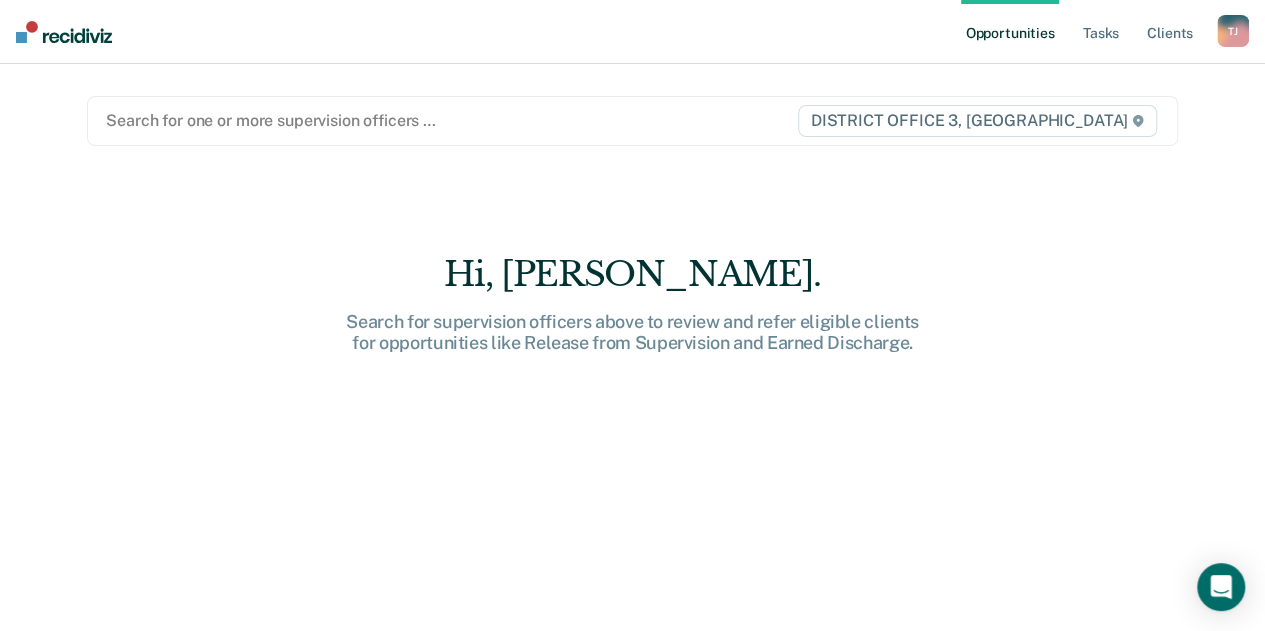 click at bounding box center [450, 120] 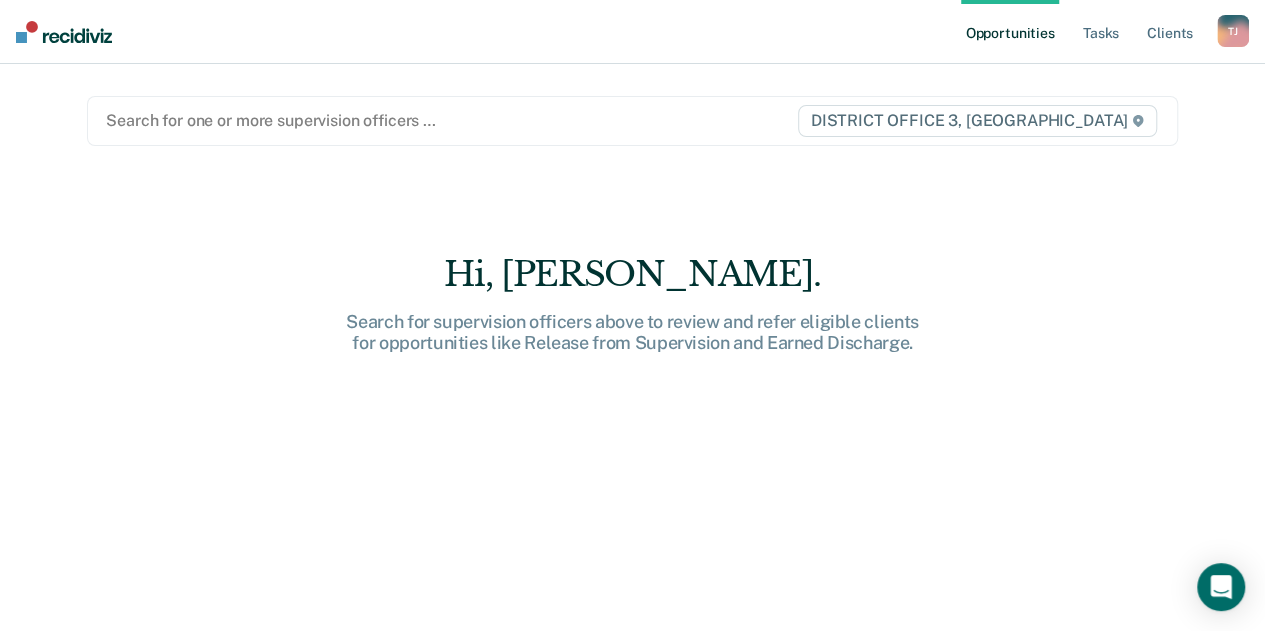 click at bounding box center [450, 120] 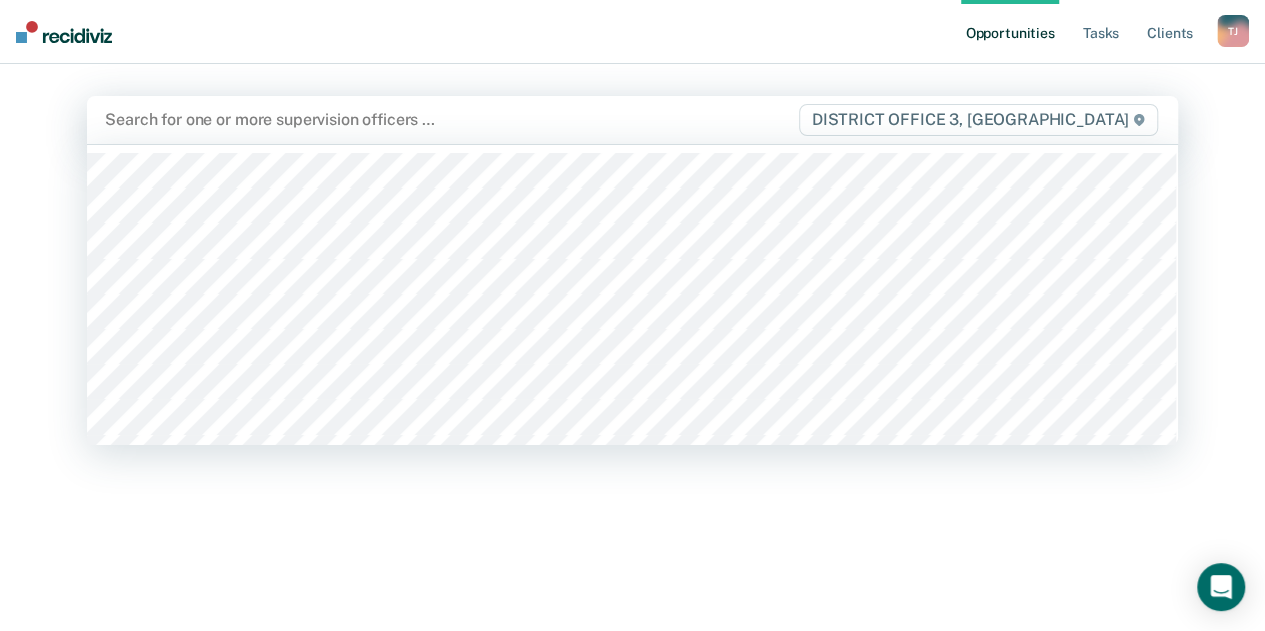 click on "Search for one or more supervision officers …" at bounding box center [450, 119] 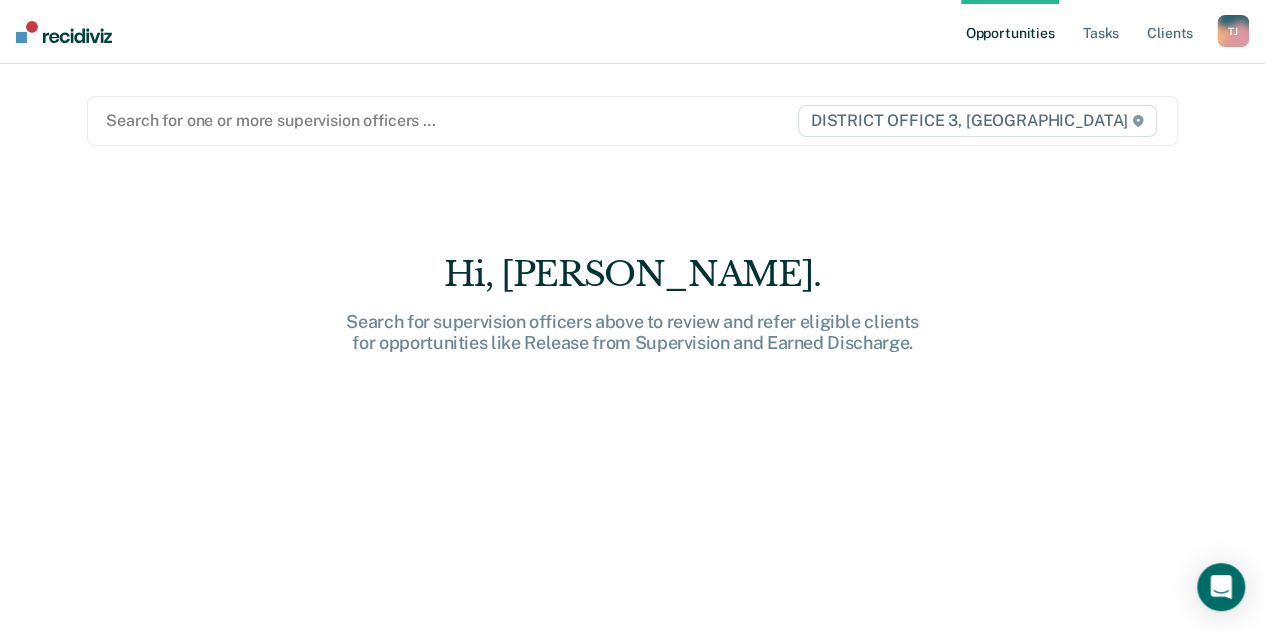 click on "T J" at bounding box center [1233, 31] 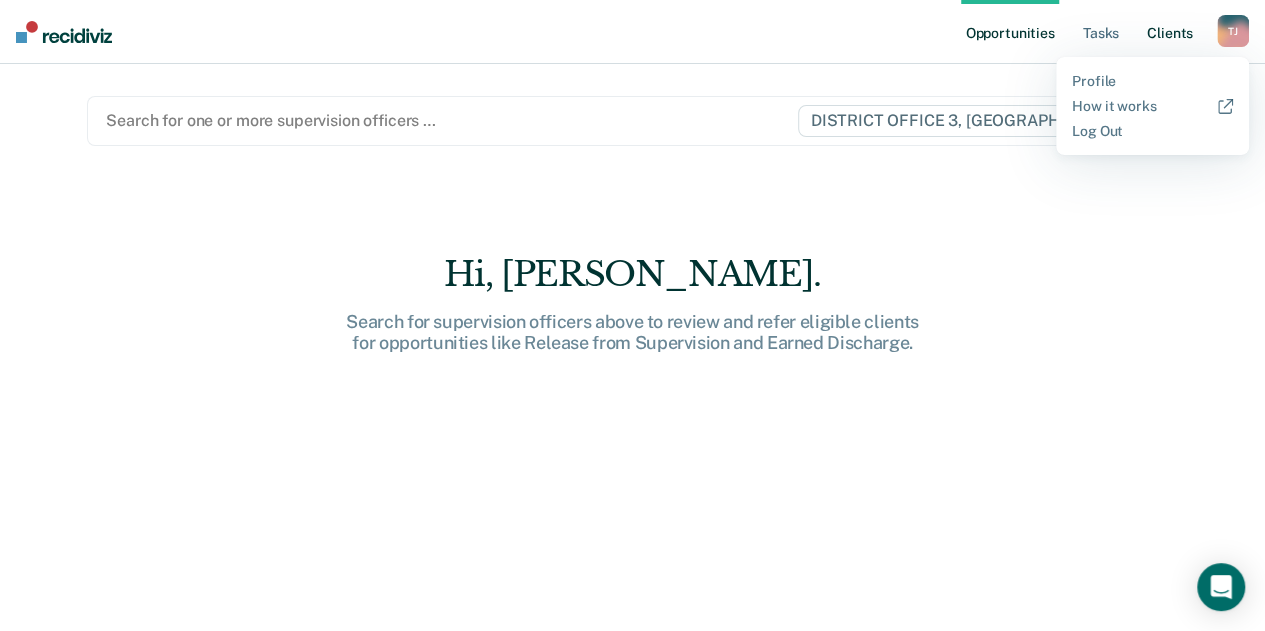 click on "Client s" at bounding box center [1170, 32] 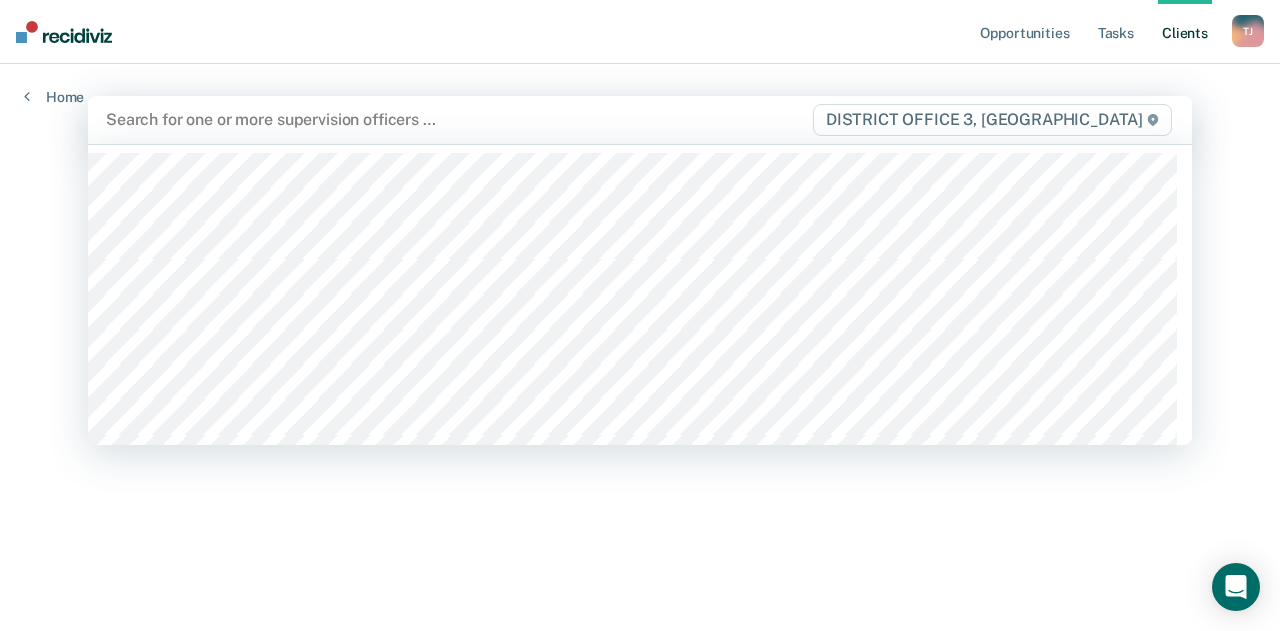 click at bounding box center (458, 119) 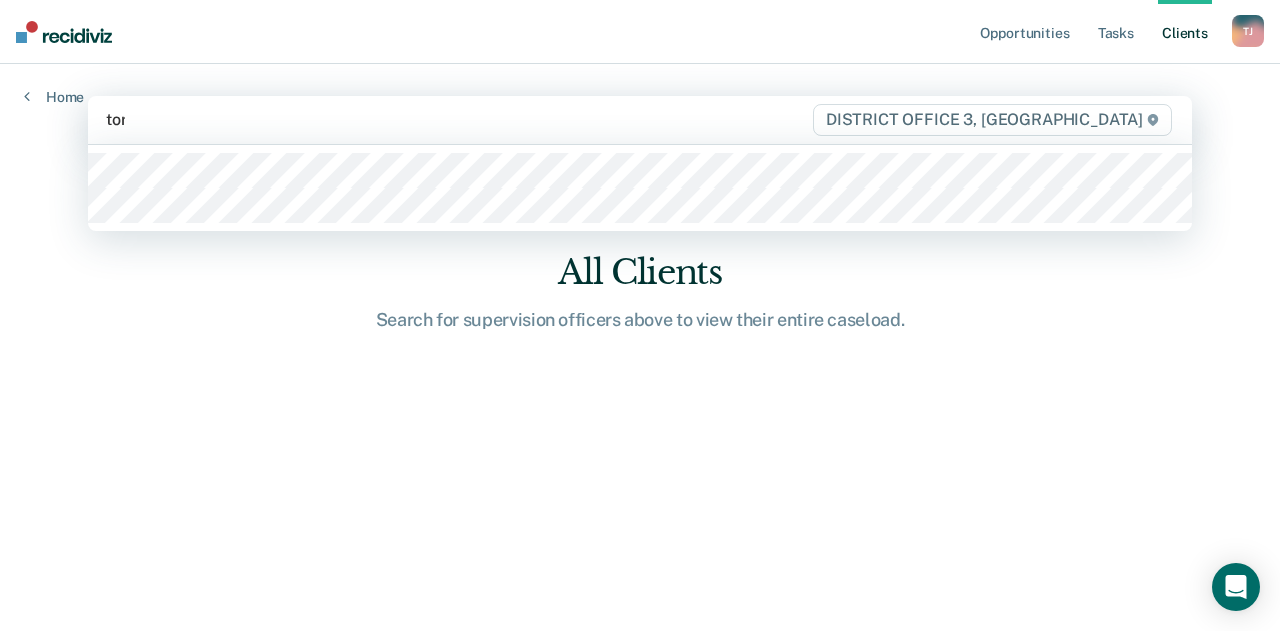 type on "torr" 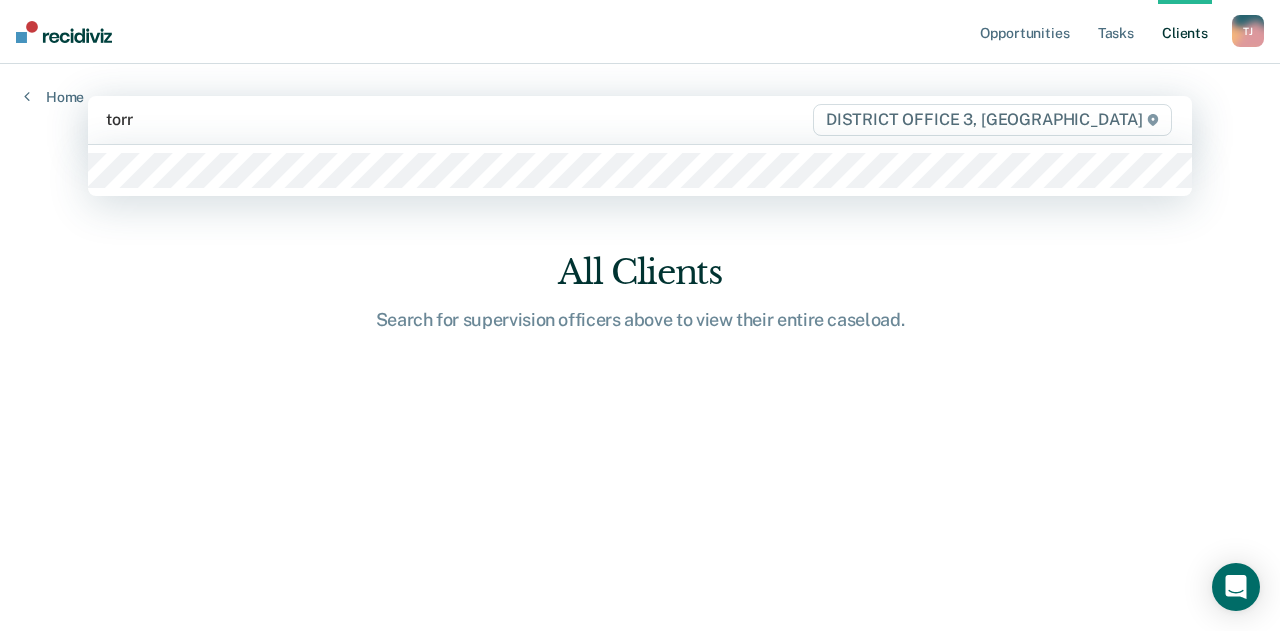 click at bounding box center (640, 170) 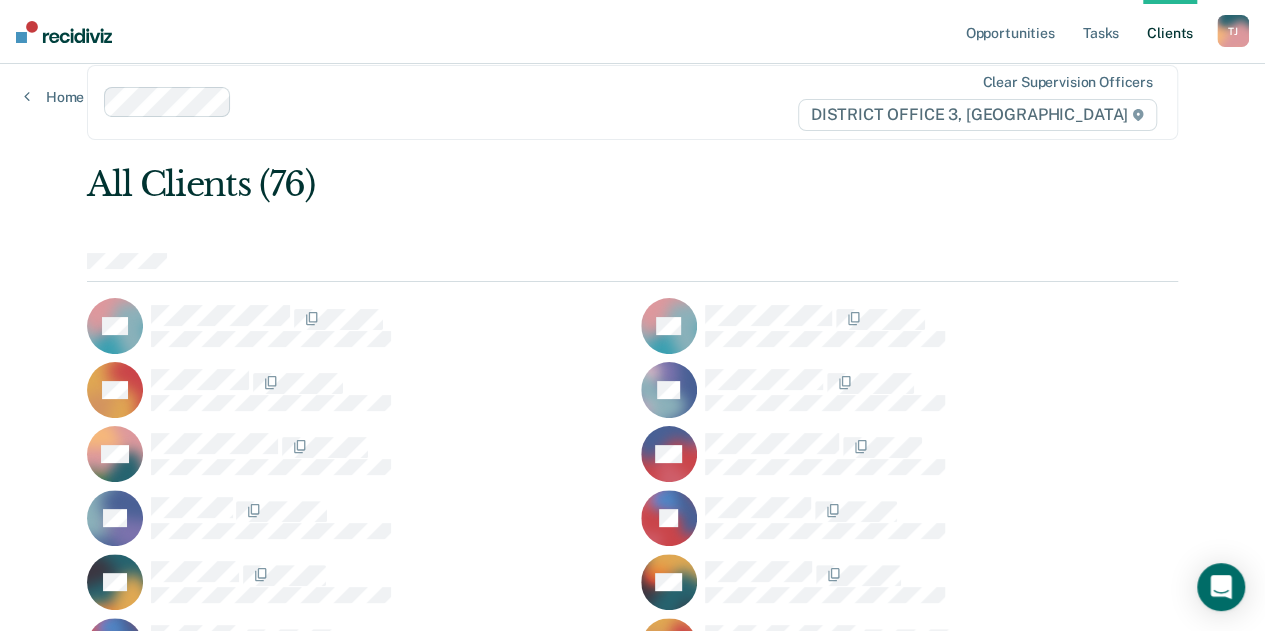scroll, scrollTop: 0, scrollLeft: 0, axis: both 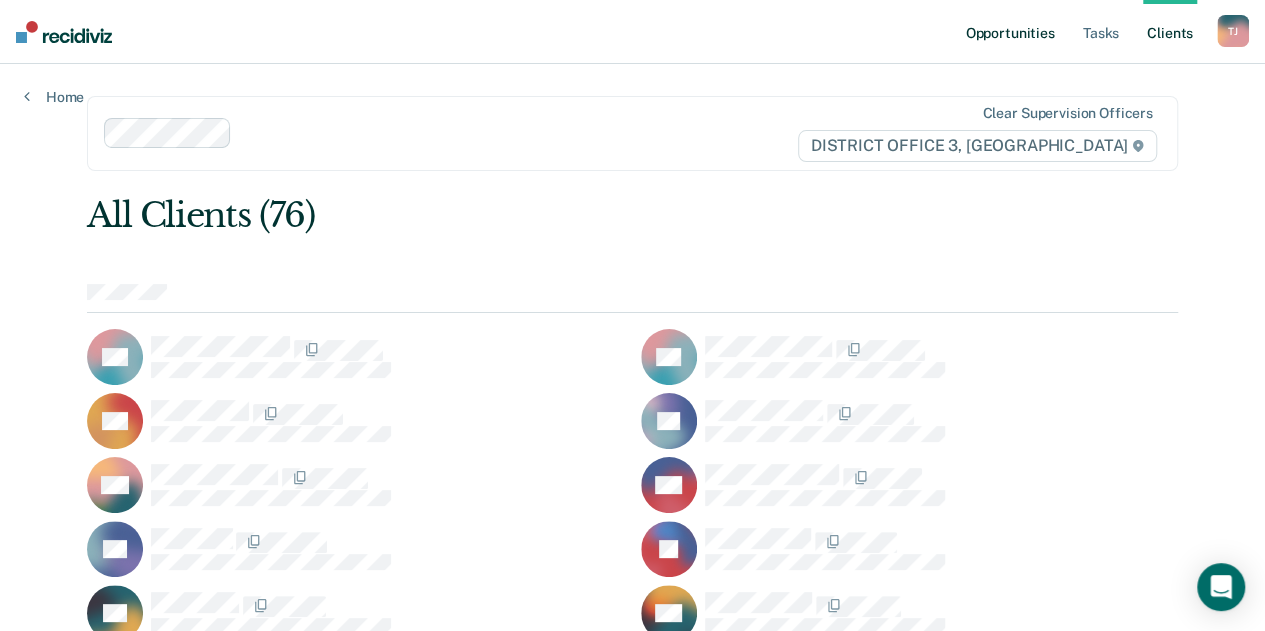 click on "Opportunities" at bounding box center (1009, 32) 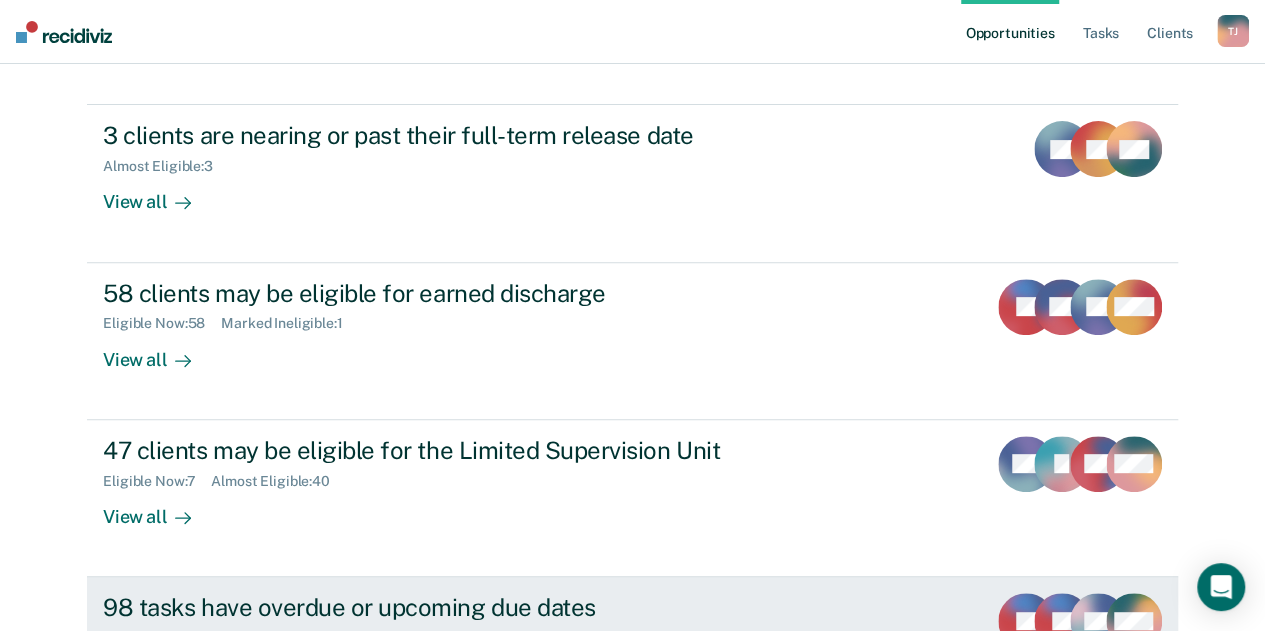 scroll, scrollTop: 183, scrollLeft: 0, axis: vertical 